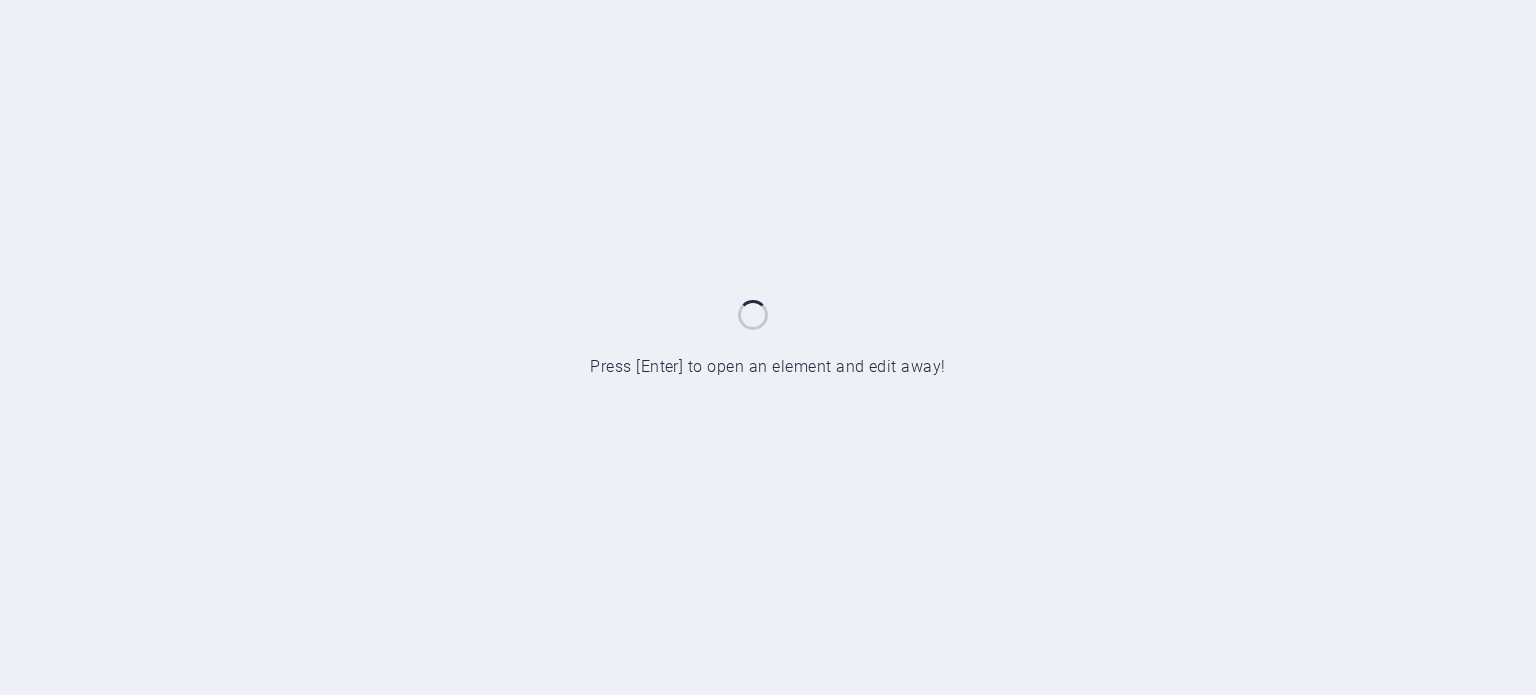 scroll, scrollTop: 0, scrollLeft: 0, axis: both 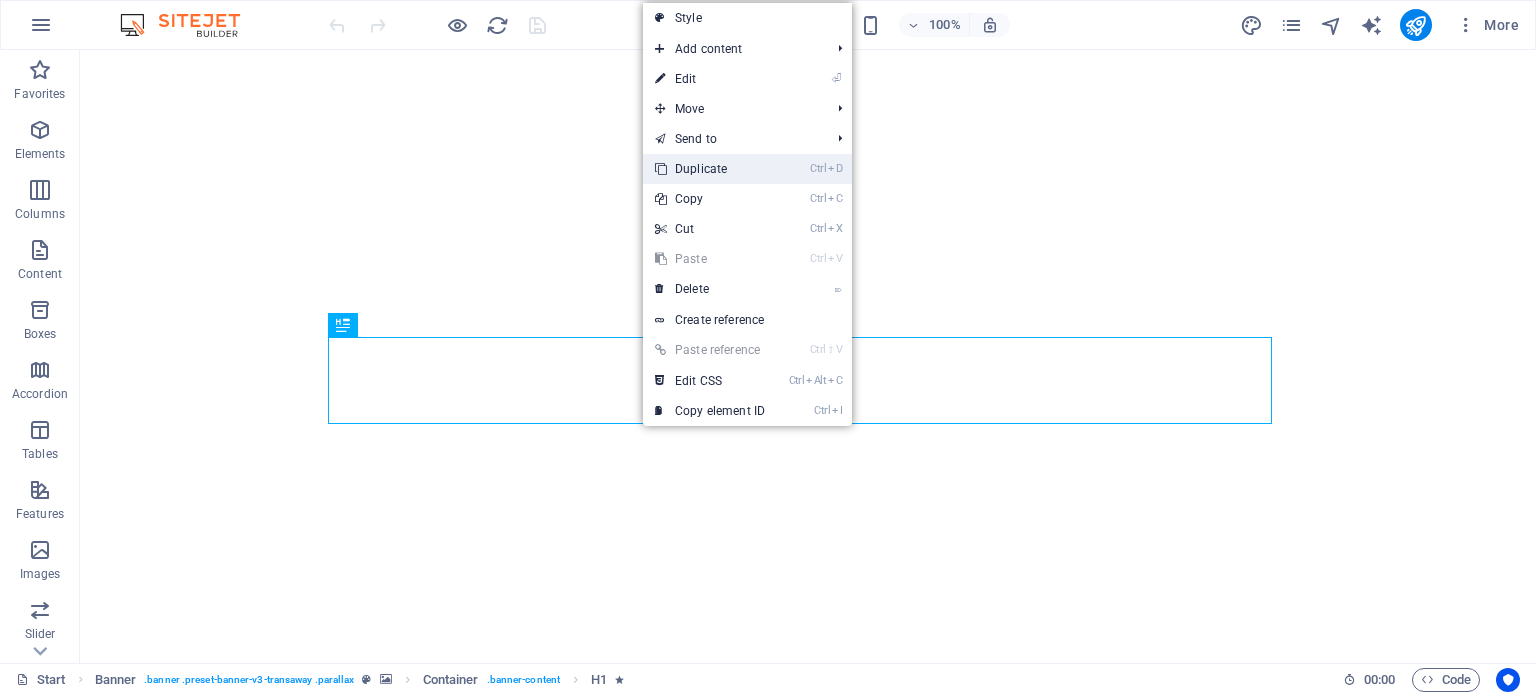click on "Ctrl D  Duplicate" at bounding box center (710, 169) 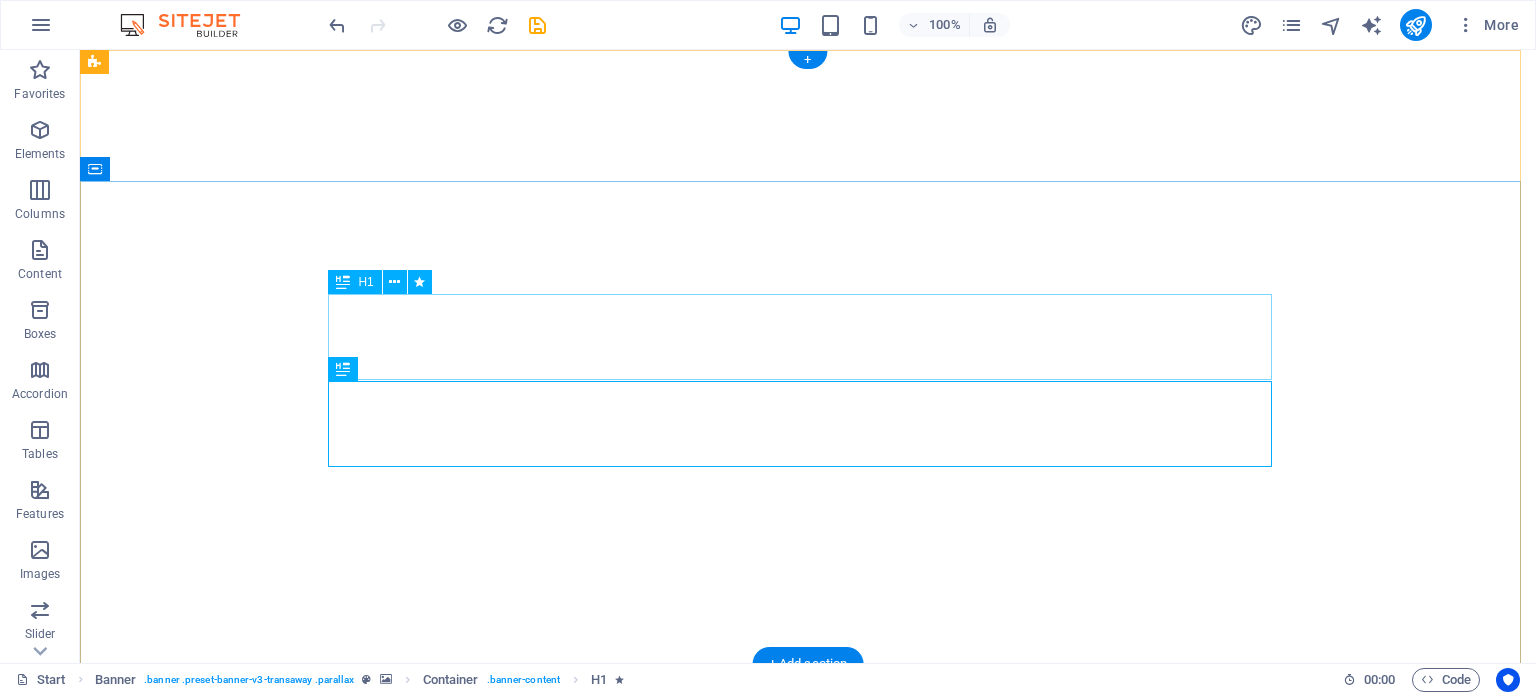 click on "SIA ESSE" at bounding box center [808, 988] 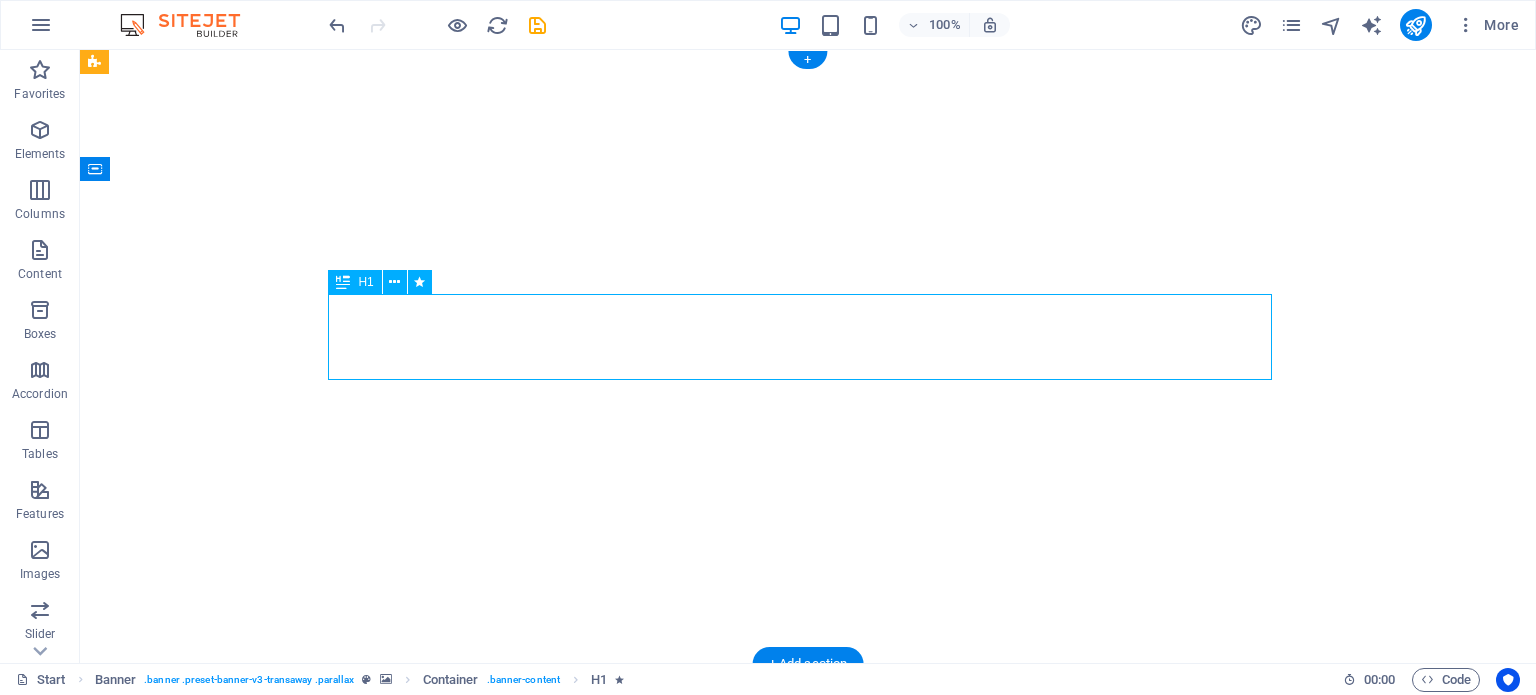 click on "SIA ESSE" at bounding box center (808, 988) 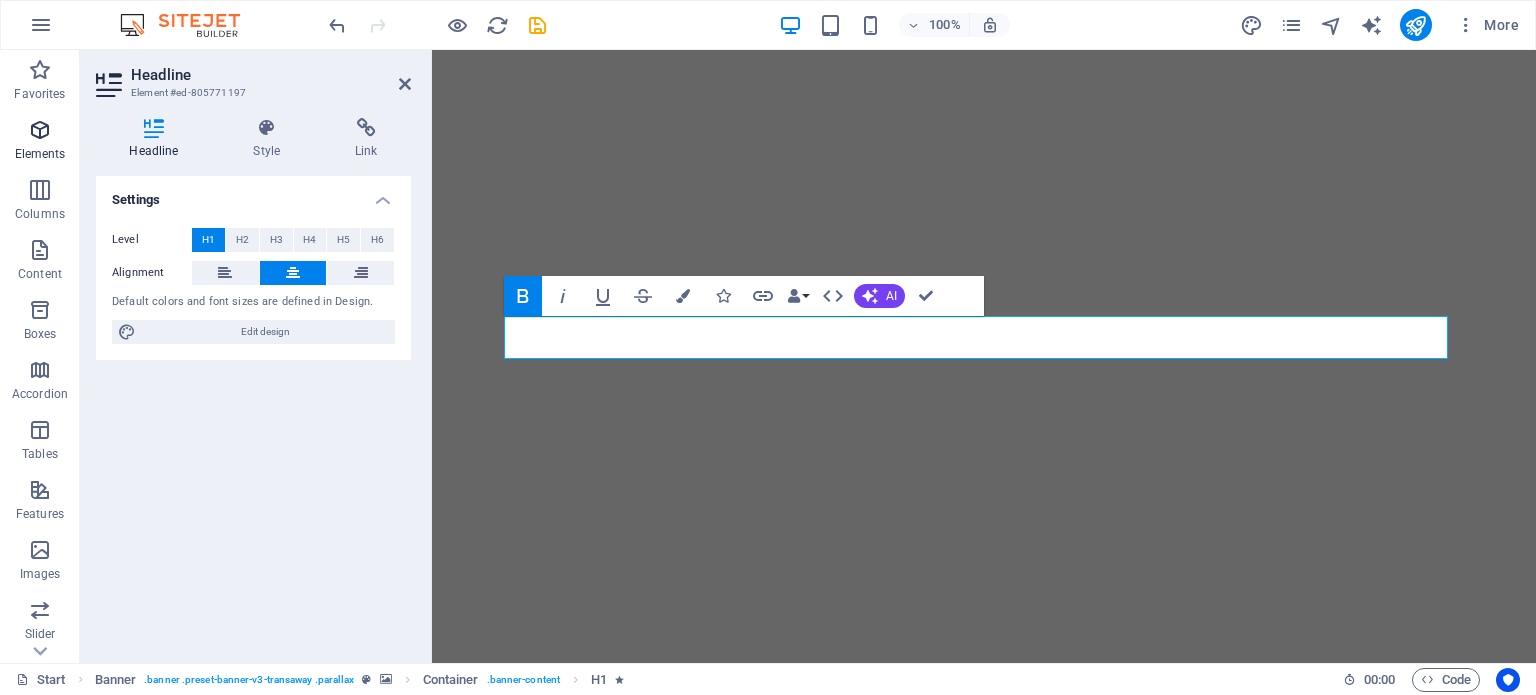 click at bounding box center [40, 130] 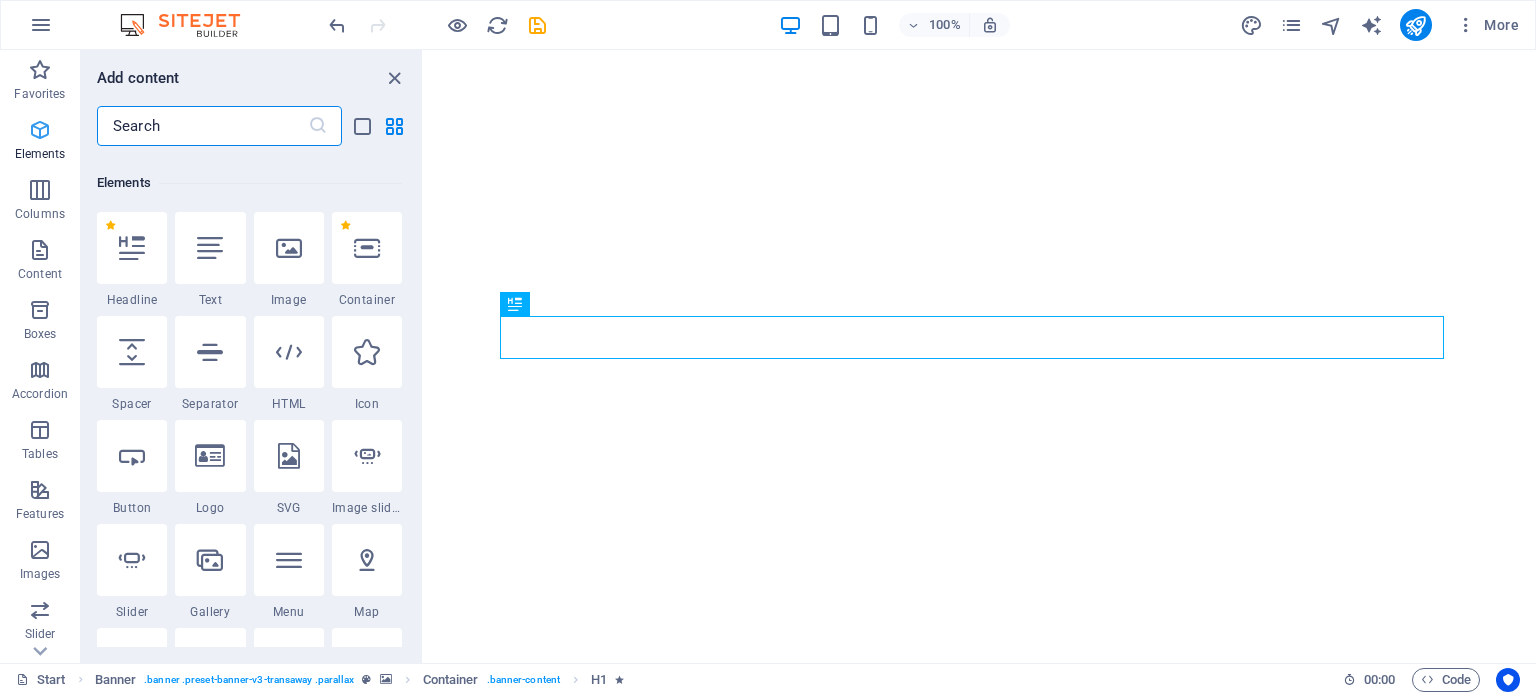 scroll, scrollTop: 212, scrollLeft: 0, axis: vertical 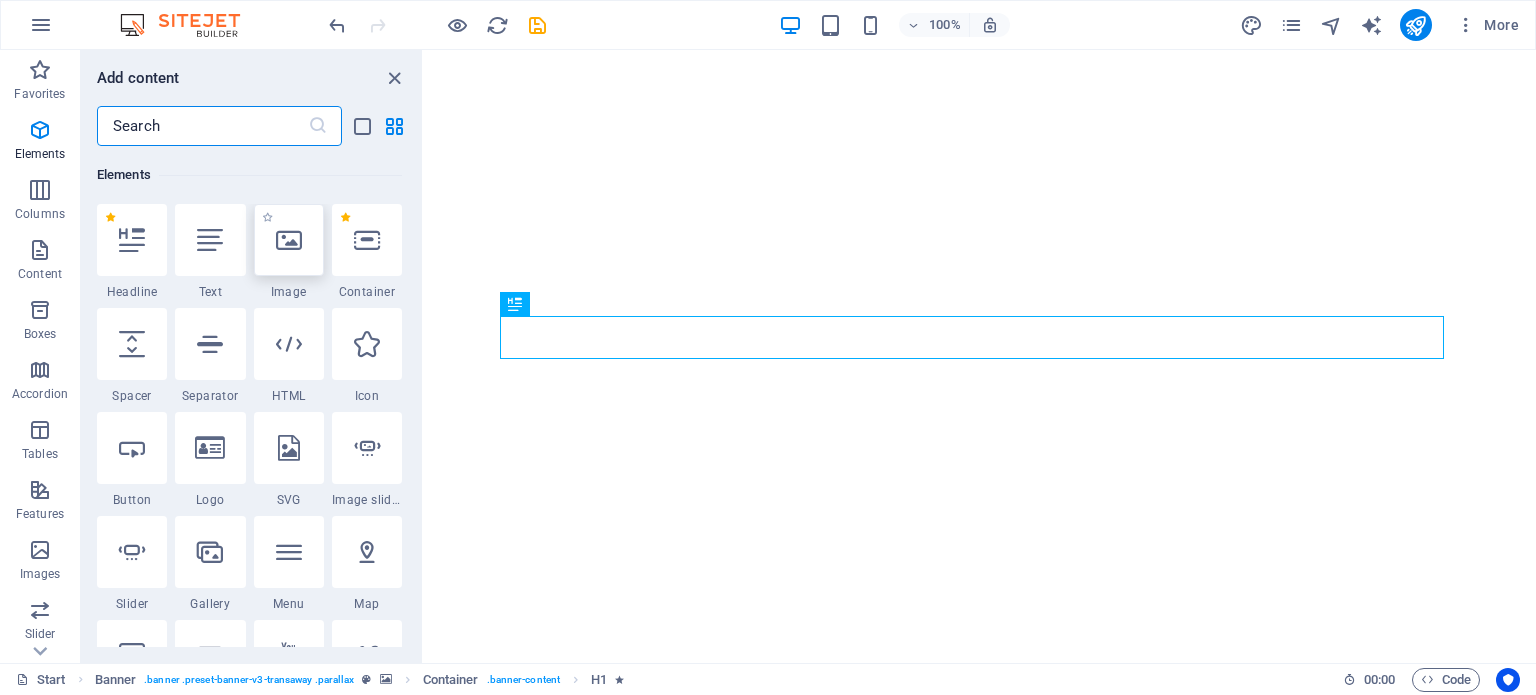 click at bounding box center (289, 240) 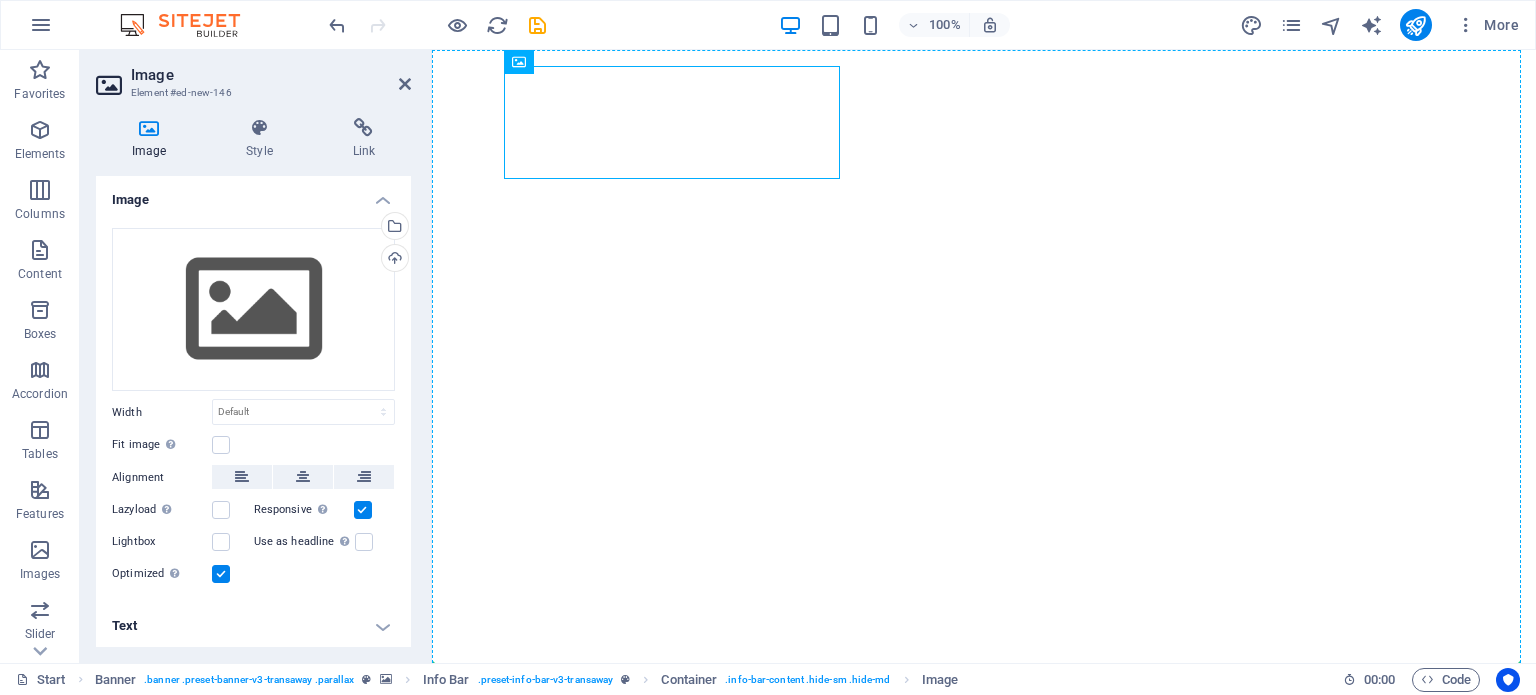 drag, startPoint x: 723, startPoint y: 125, endPoint x: 861, endPoint y: 366, distance: 277.71387 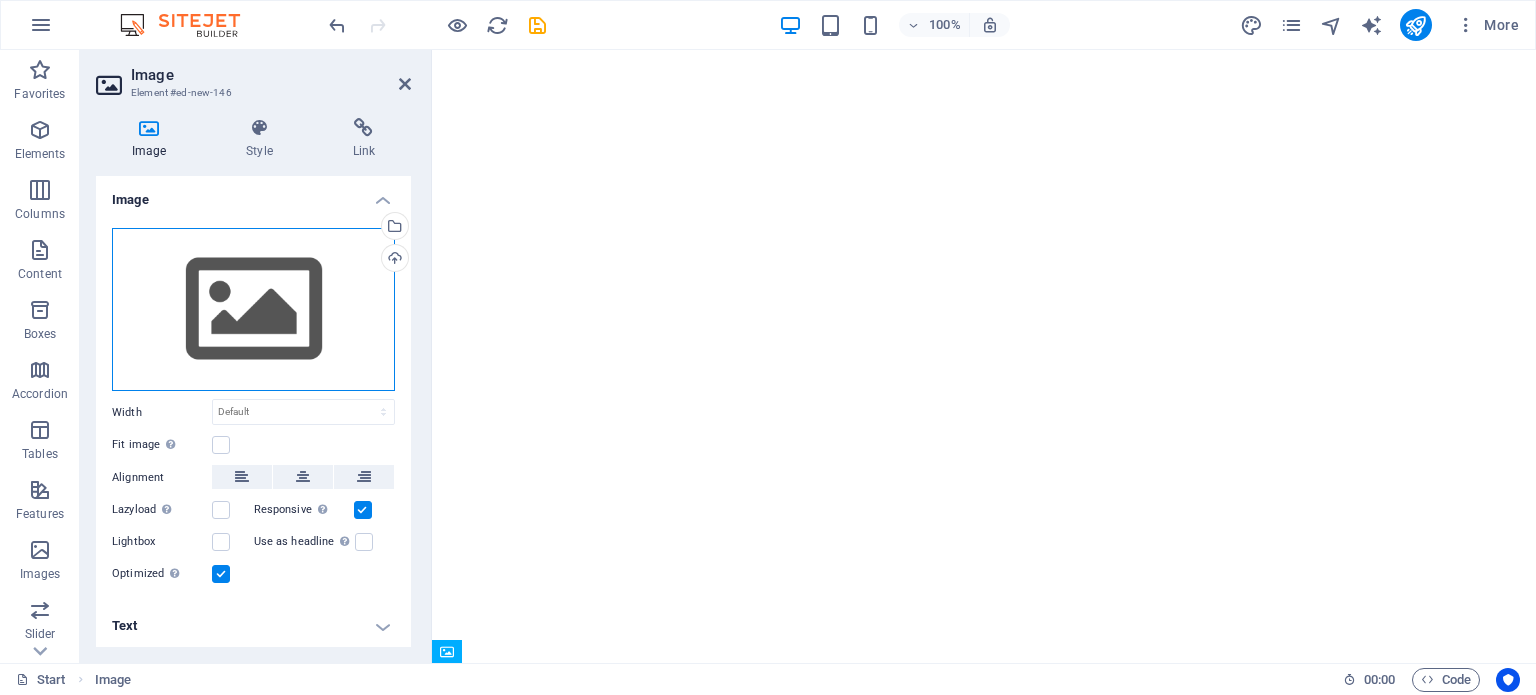 click on "Drag files here, click to choose files or select files from Files or our free stock photos & videos" at bounding box center [253, 310] 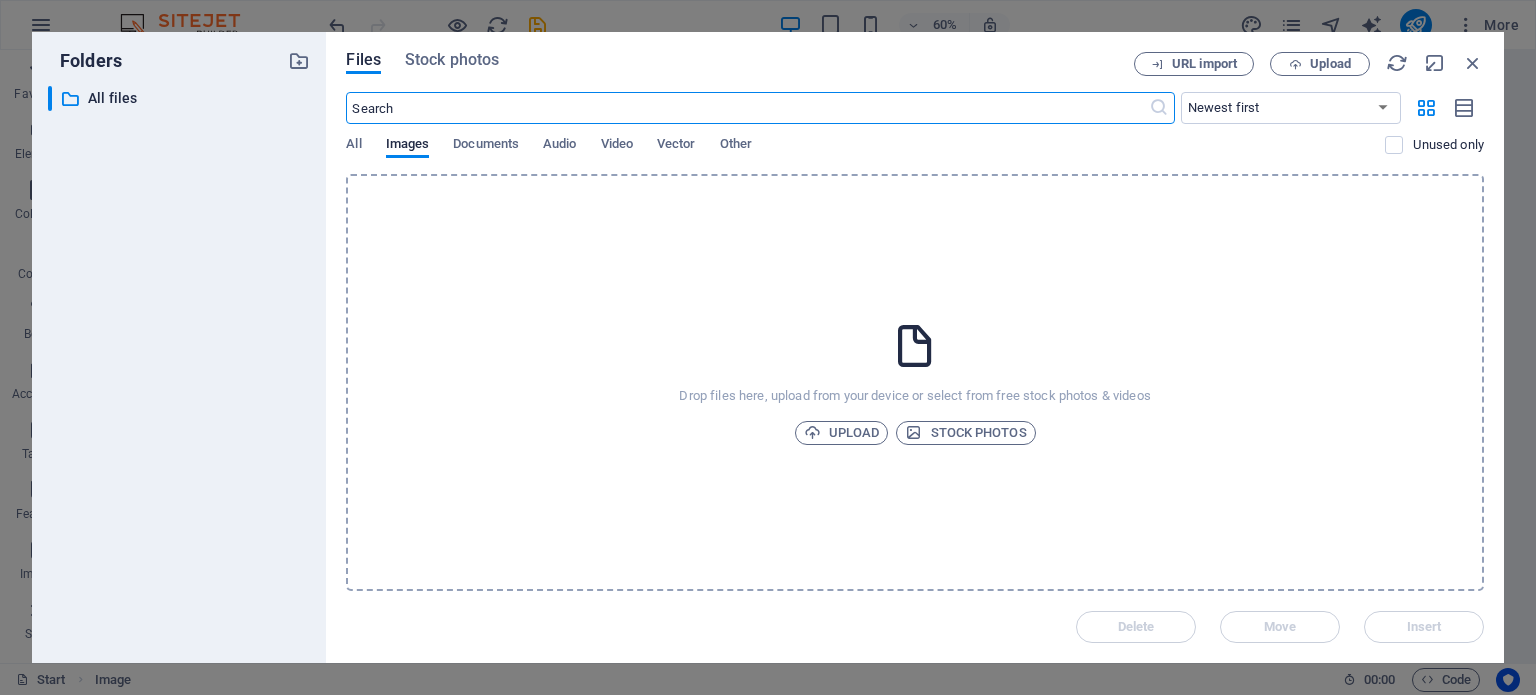 scroll, scrollTop: 568, scrollLeft: 0, axis: vertical 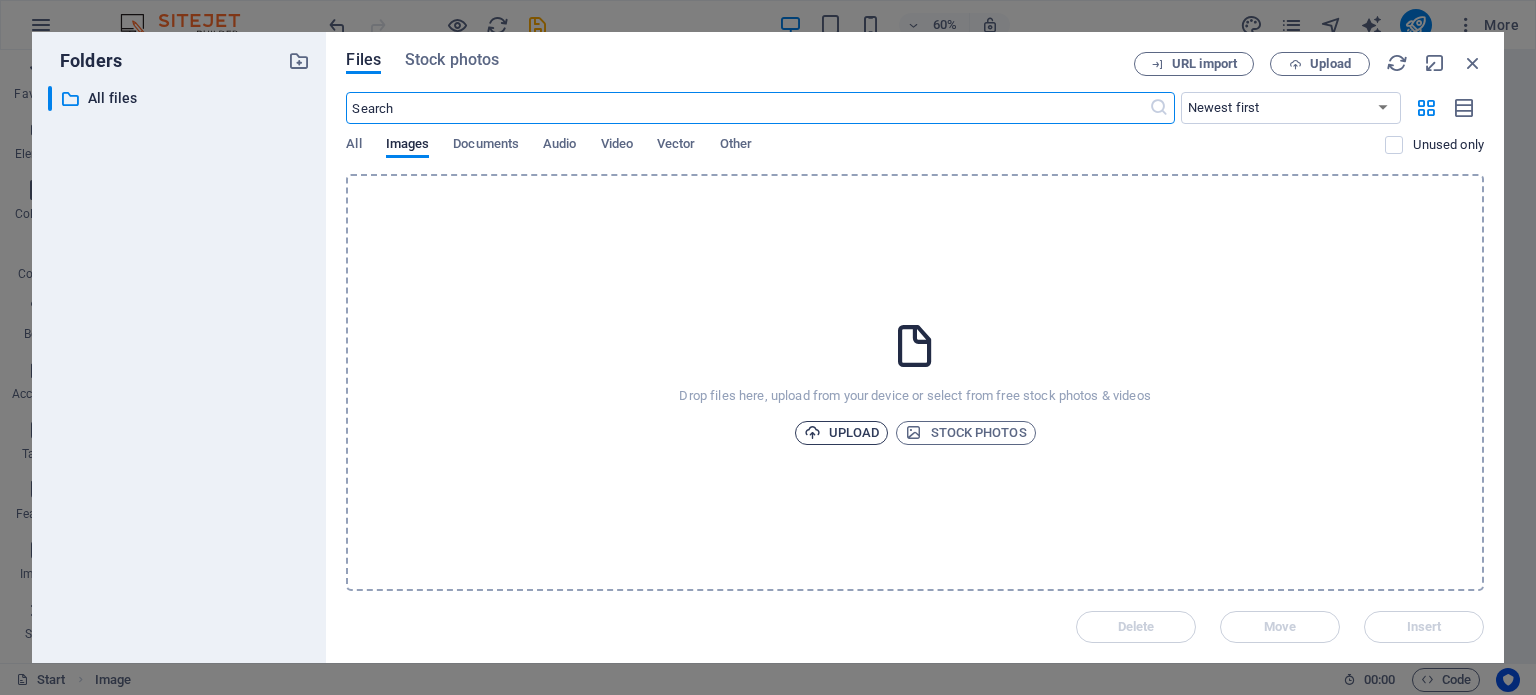 click on "Upload" at bounding box center [842, 433] 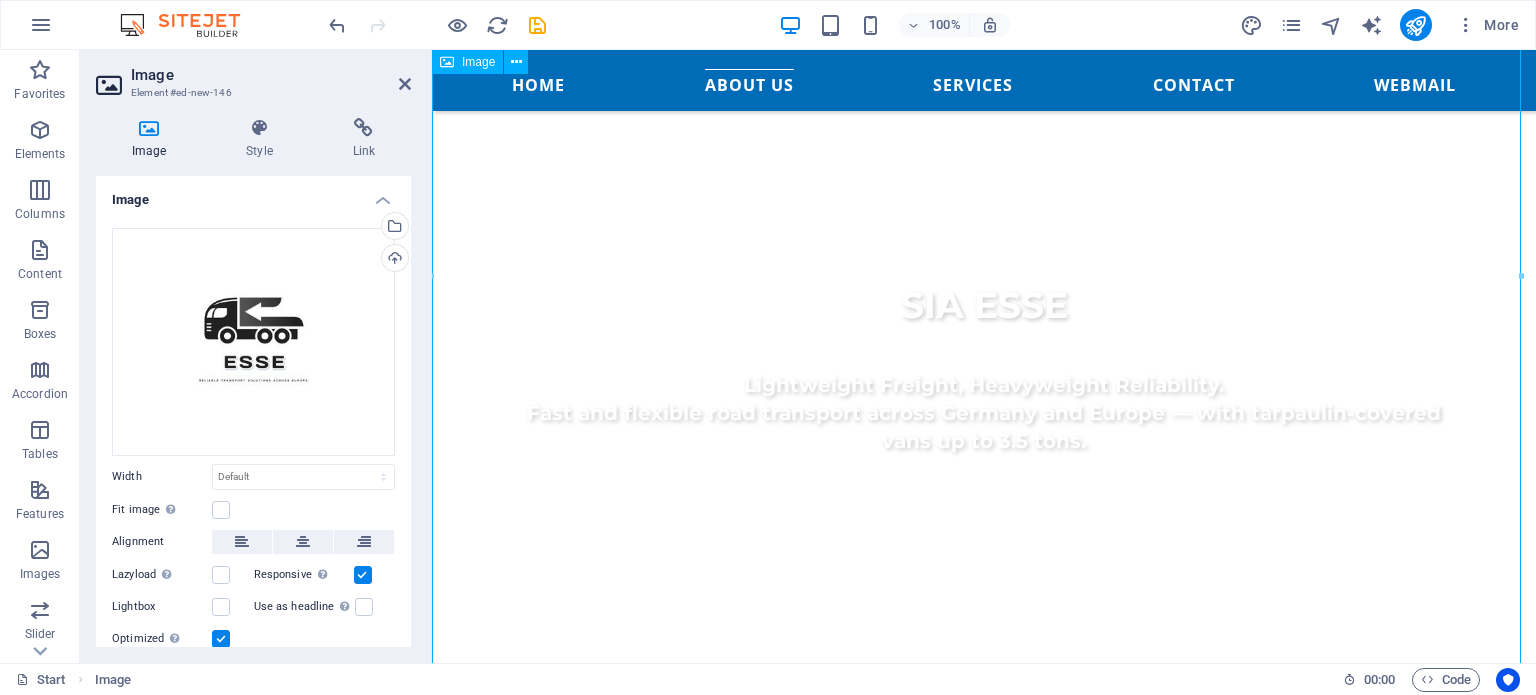 scroll, scrollTop: 600, scrollLeft: 0, axis: vertical 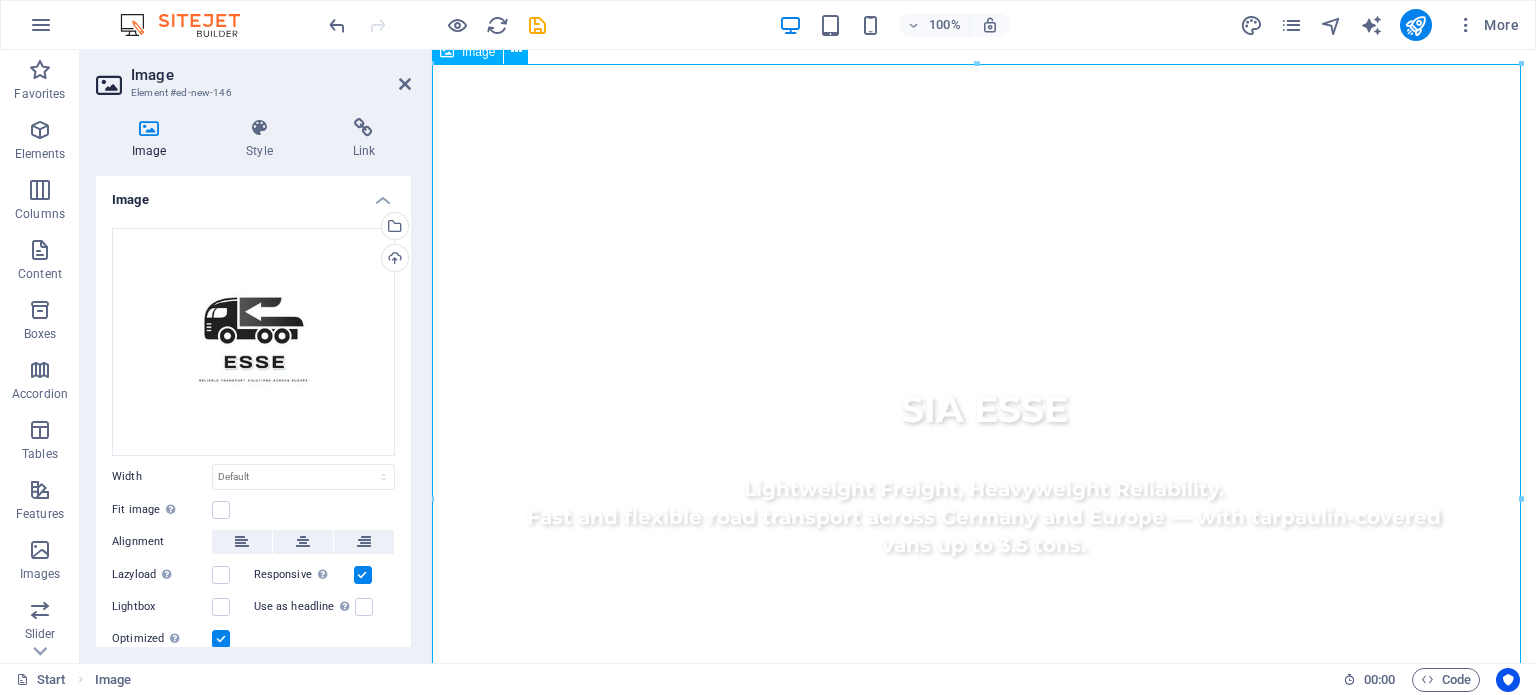 click at bounding box center (984, 1080) 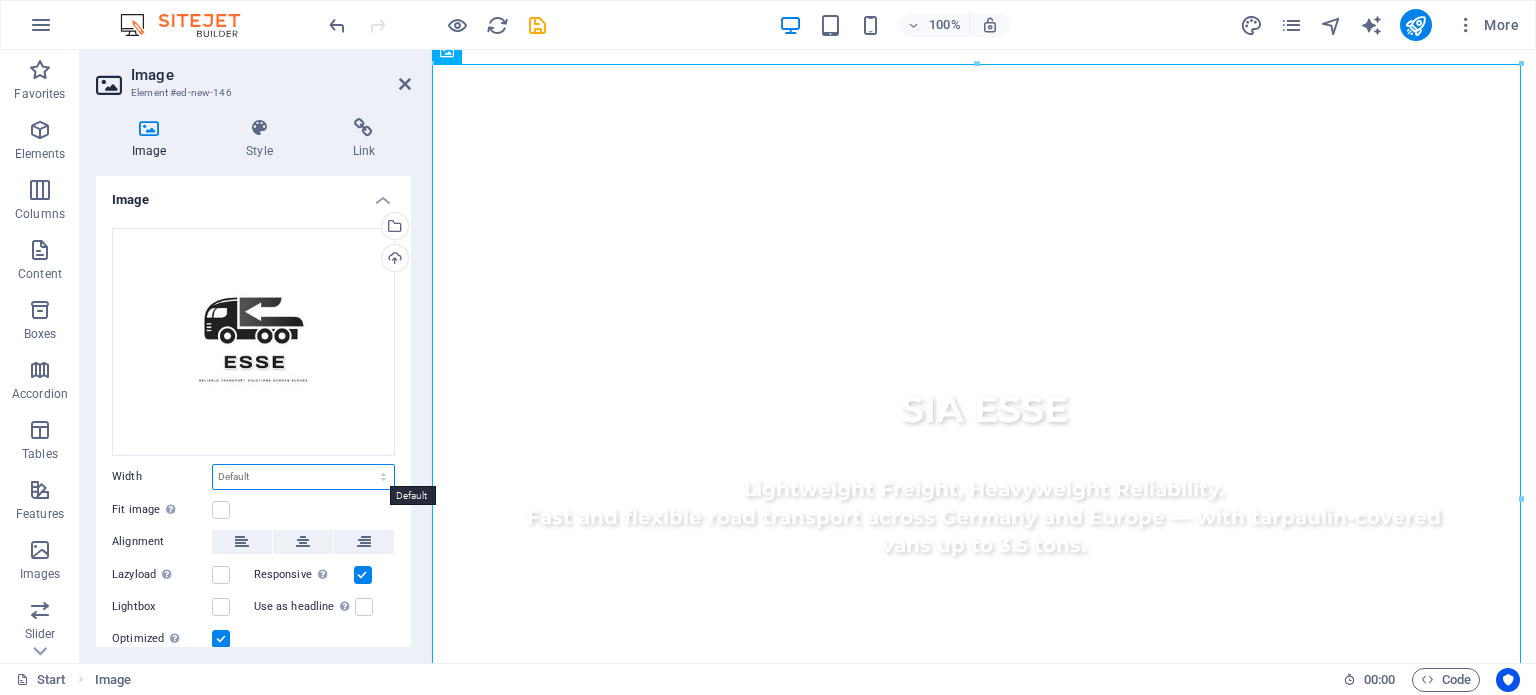 click on "Default auto px rem % em vh vw" at bounding box center [303, 477] 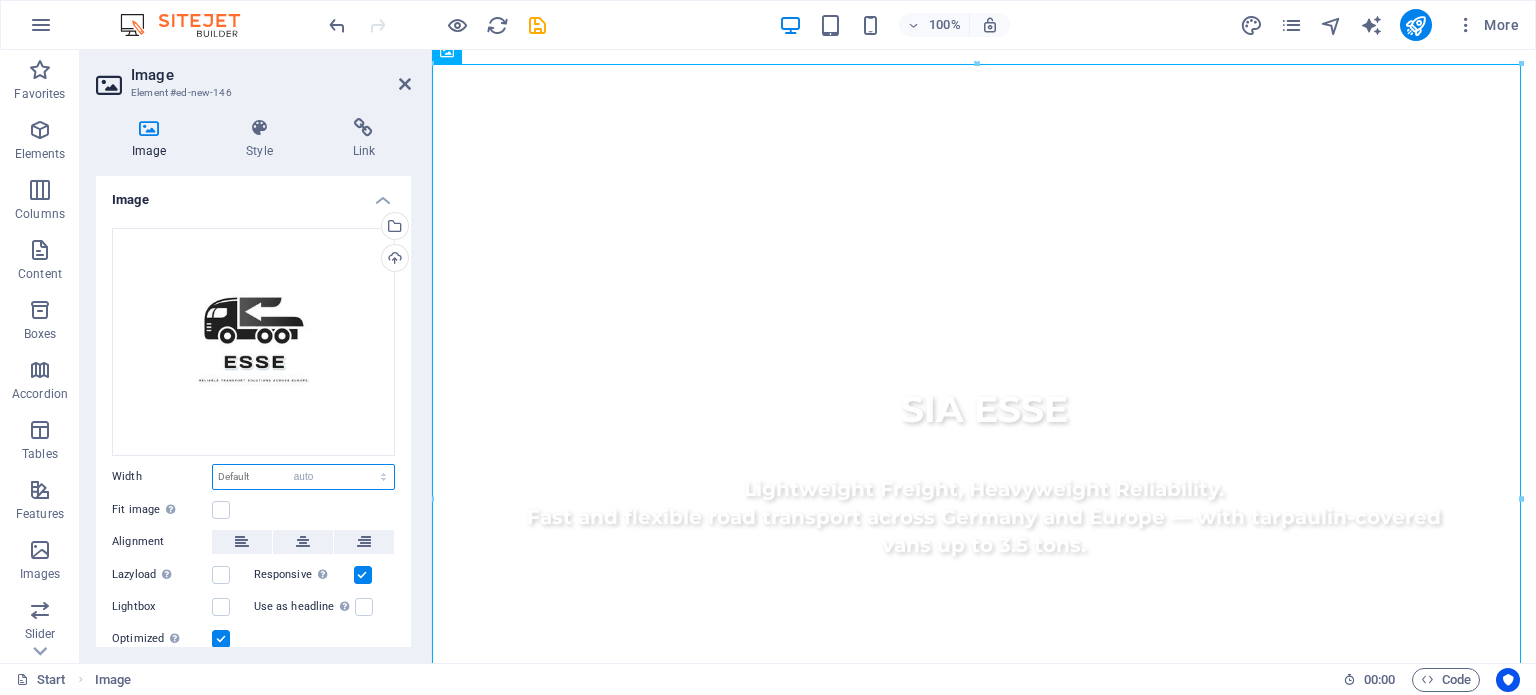 click on "Default auto px rem % em vh vw" at bounding box center (303, 477) 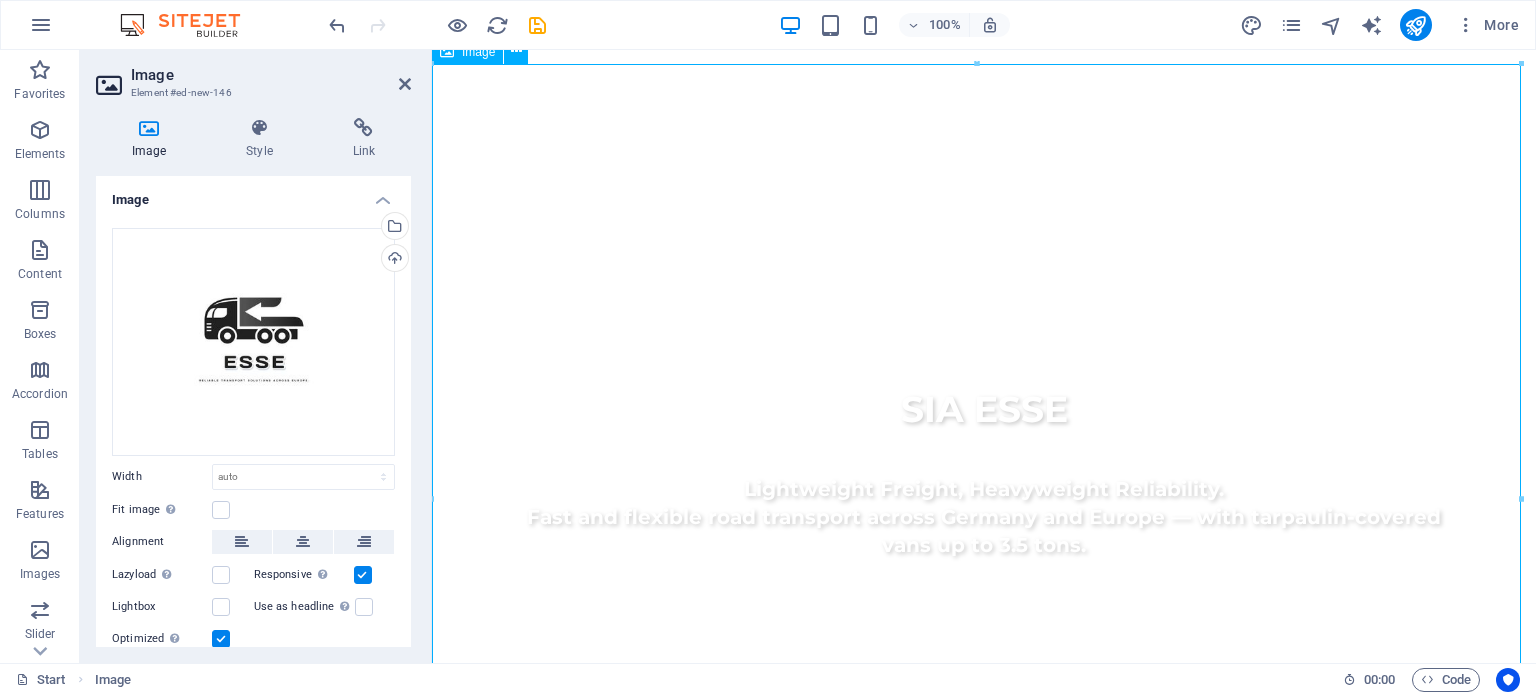 click at bounding box center (984, 1080) 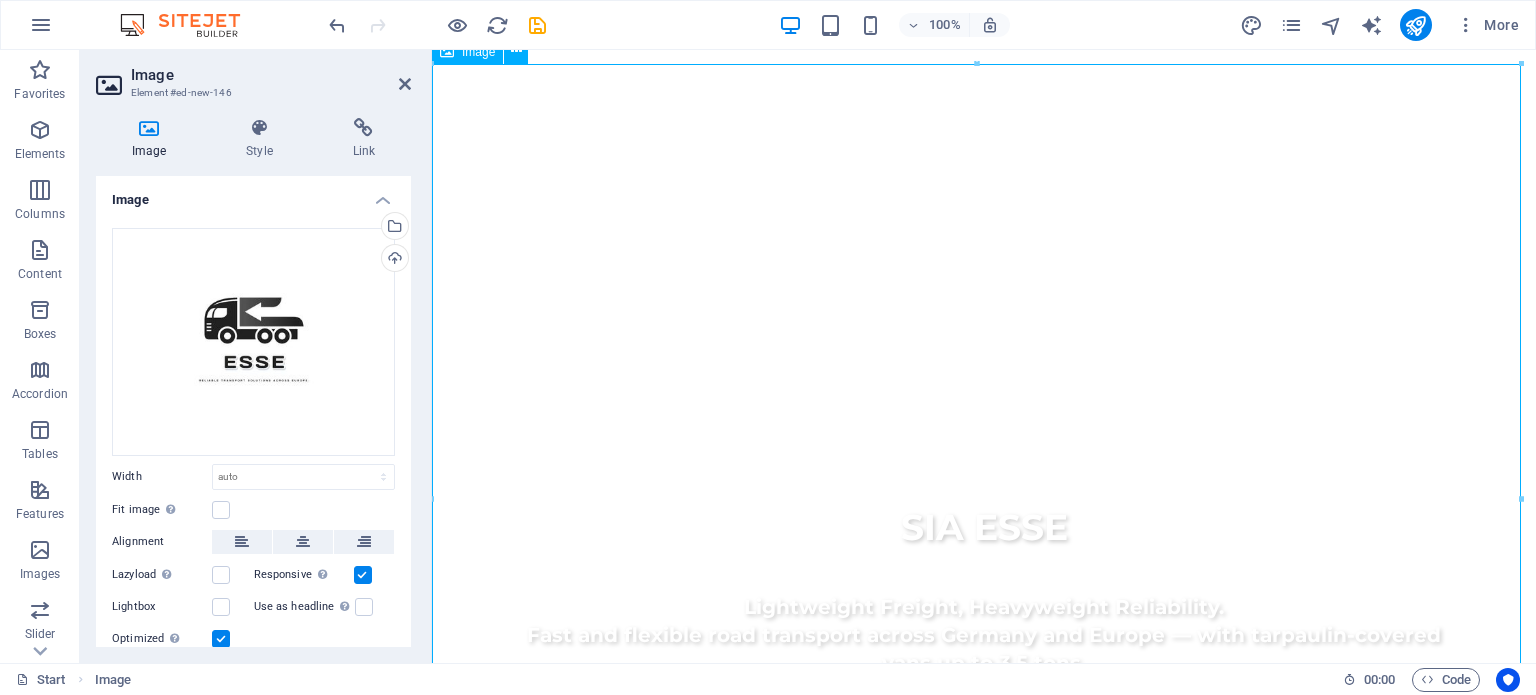 scroll, scrollTop: 400, scrollLeft: 0, axis: vertical 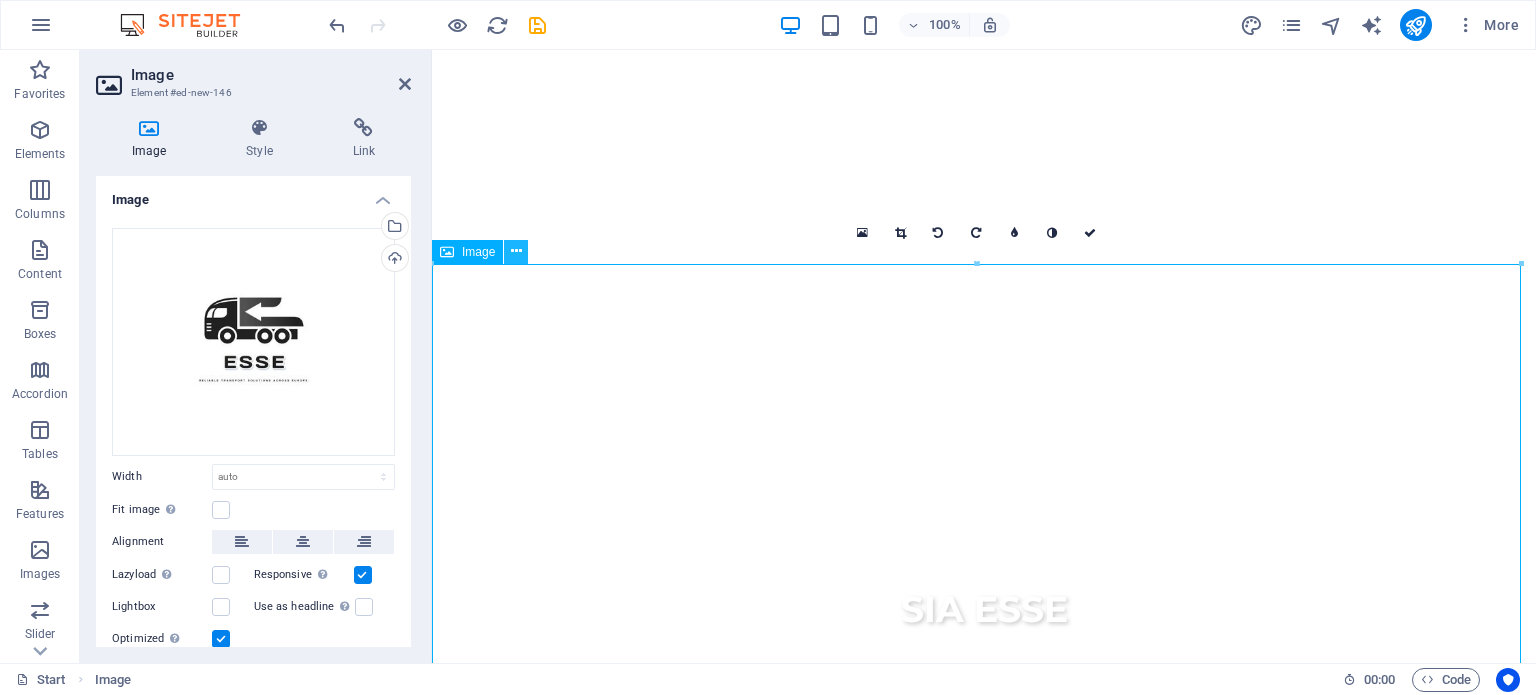 click at bounding box center (516, 251) 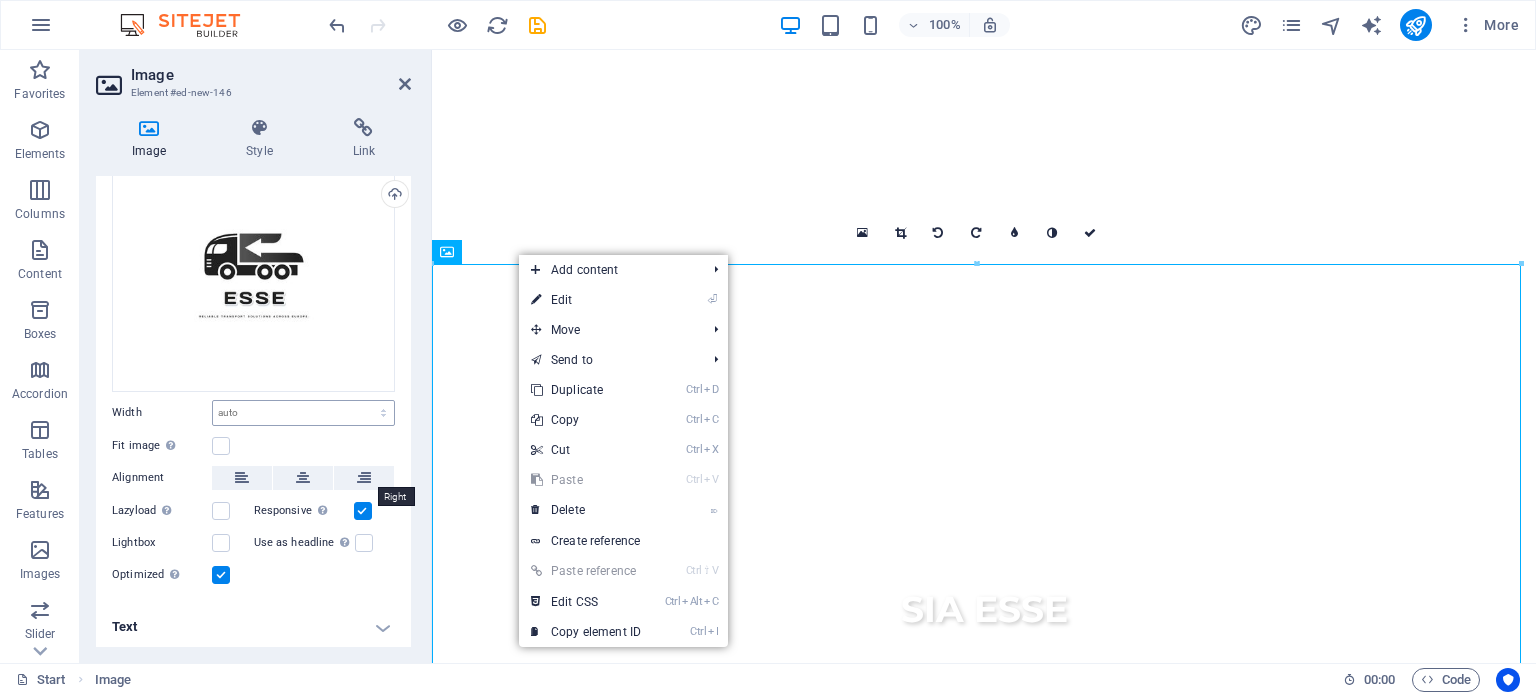 scroll, scrollTop: 0, scrollLeft: 0, axis: both 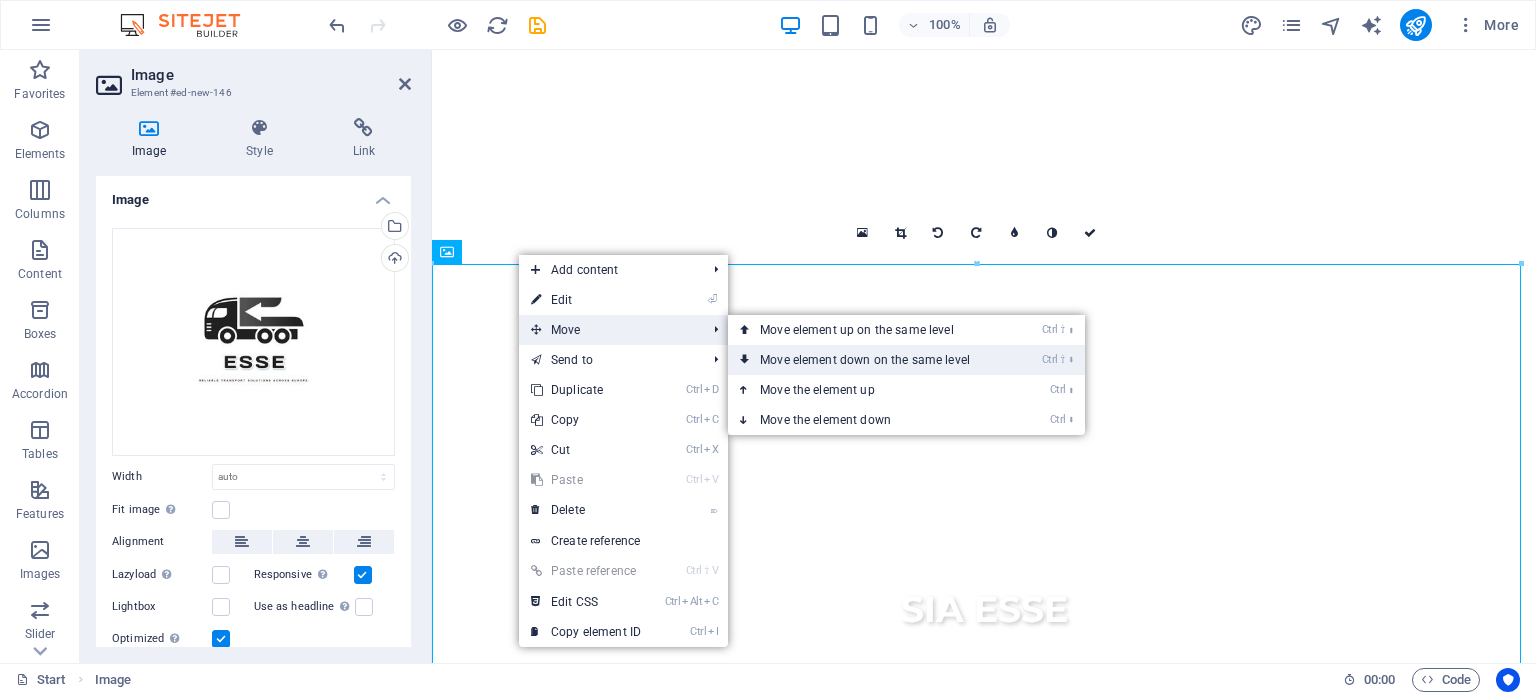 click on "Ctrl ⇧ ⬇  Move element down on the same level" at bounding box center (869, 360) 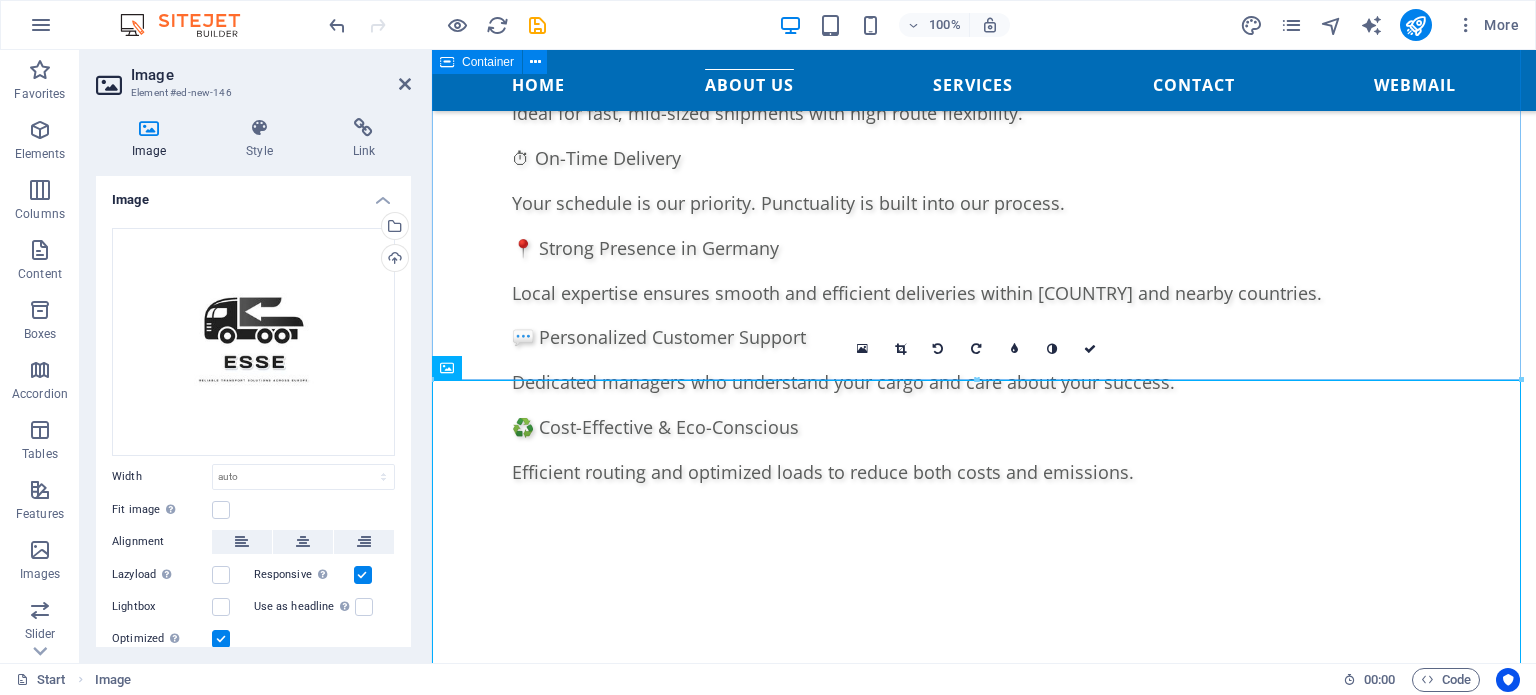 scroll, scrollTop: 1706, scrollLeft: 0, axis: vertical 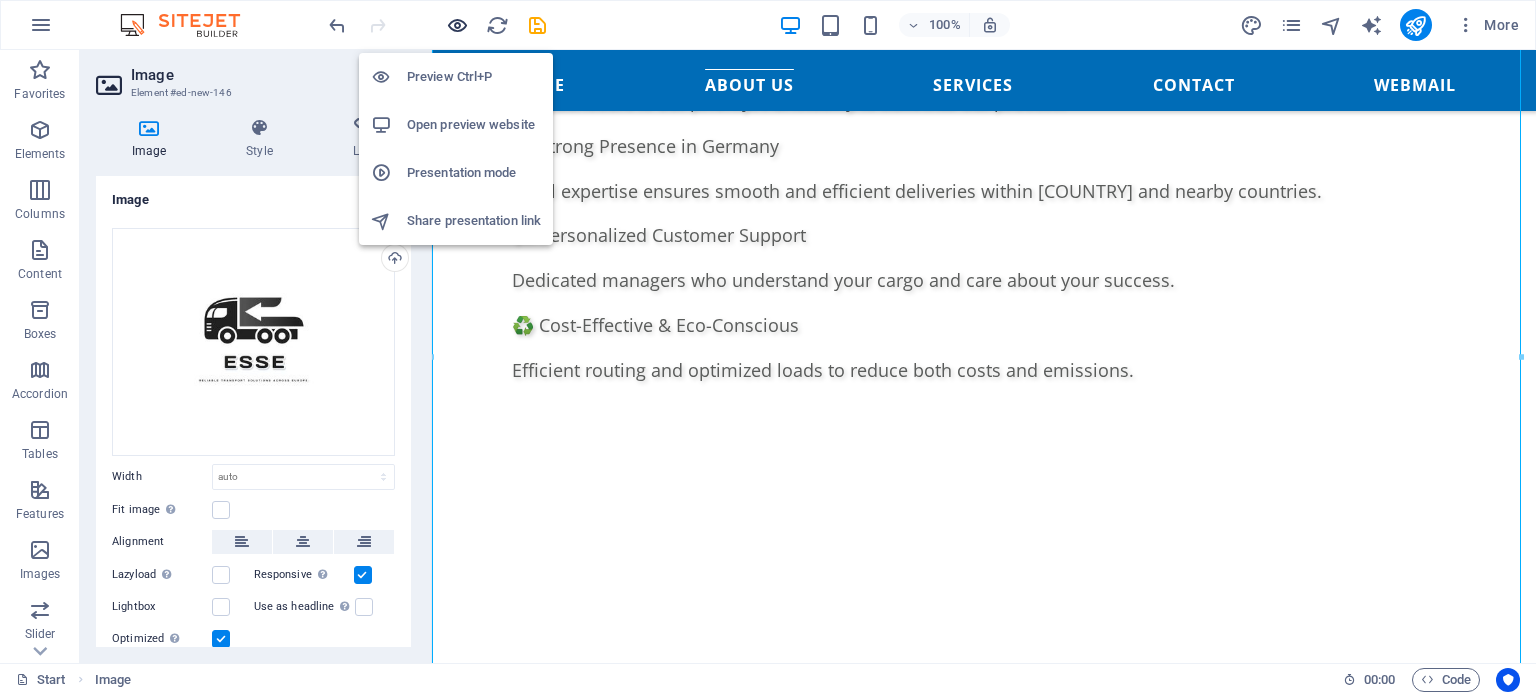click at bounding box center [457, 25] 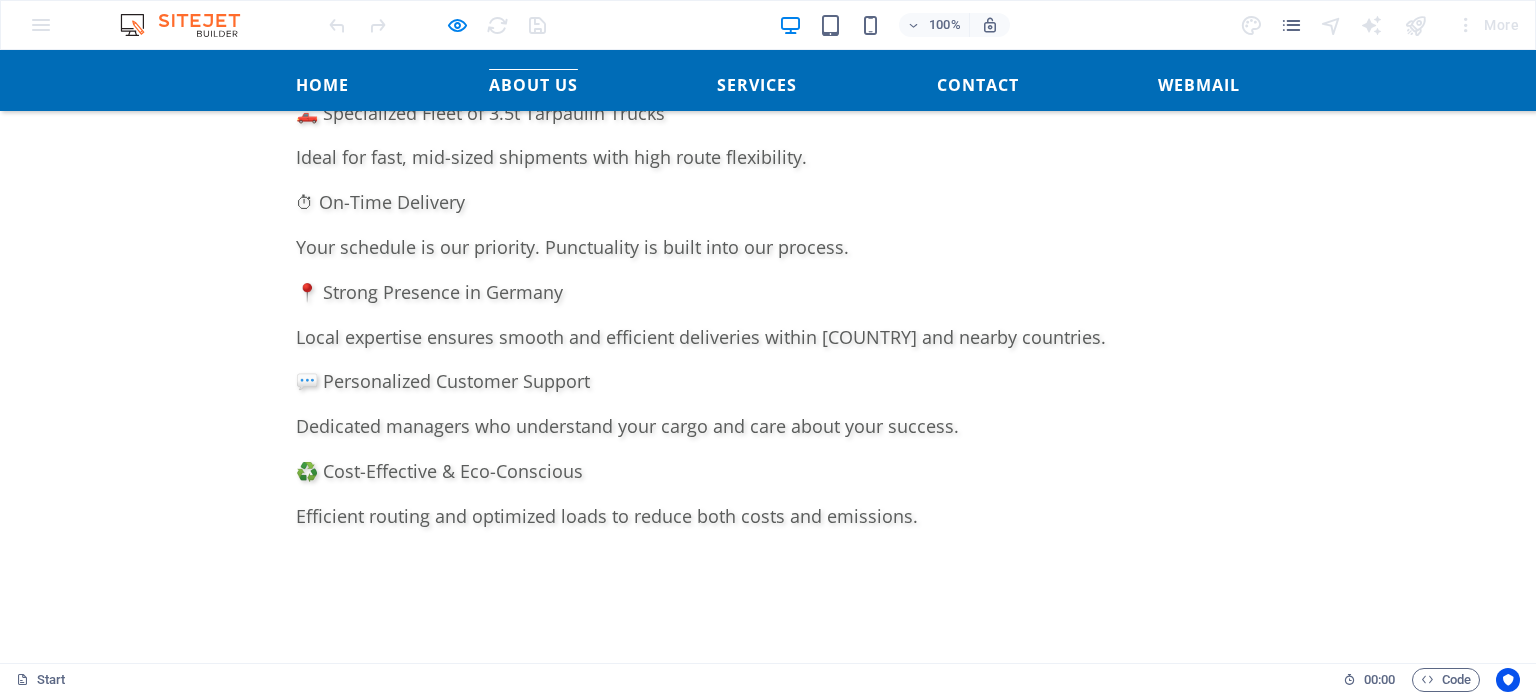 scroll, scrollTop: 1800, scrollLeft: 0, axis: vertical 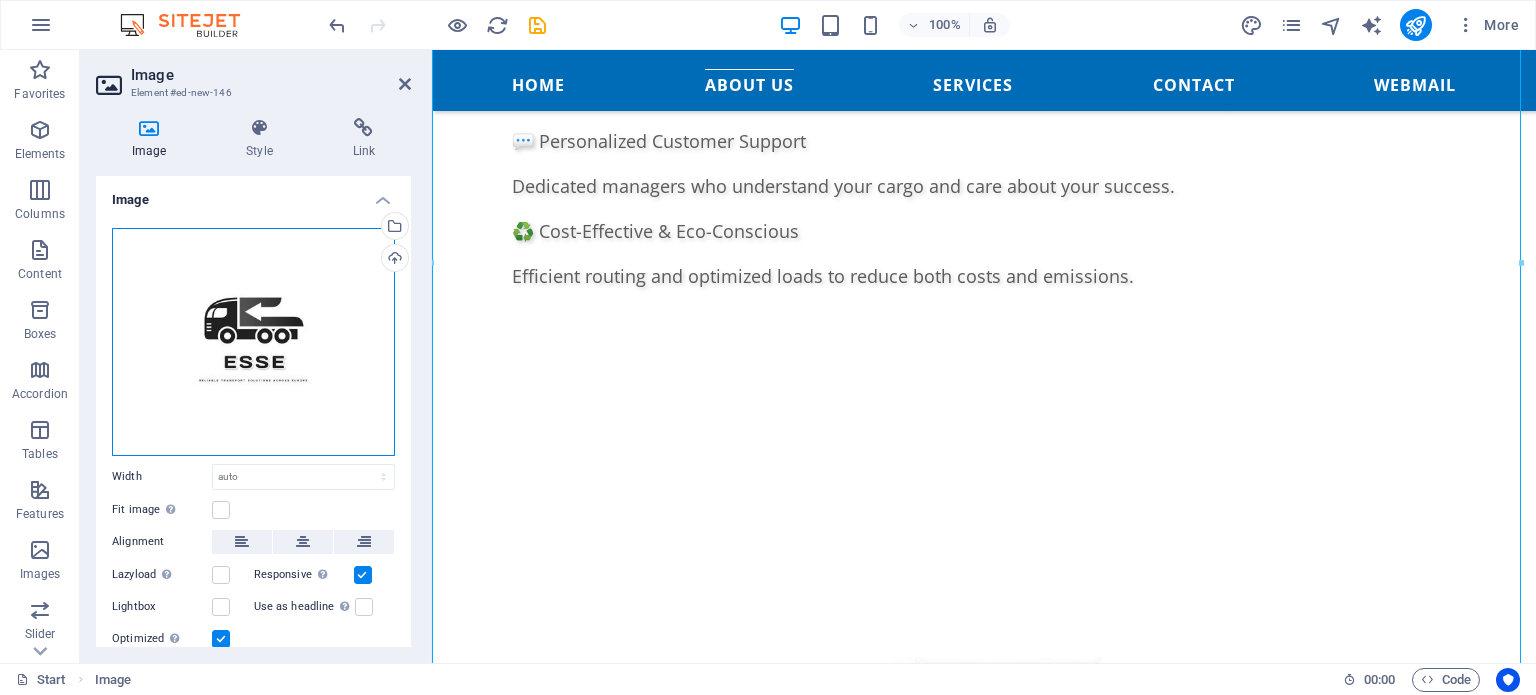 click on "Drag files here, click to choose files or select files from Files or our free stock photos & videos" at bounding box center (253, 342) 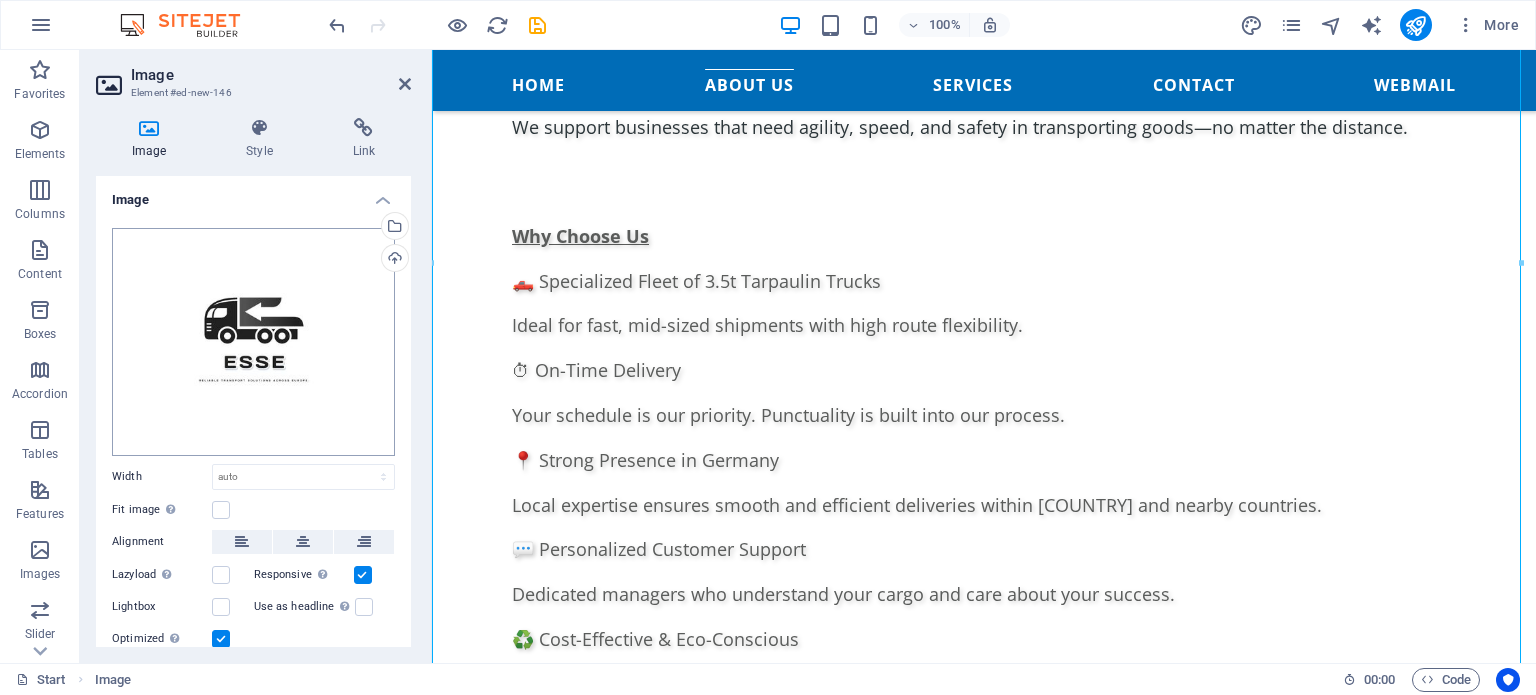 scroll, scrollTop: 2208, scrollLeft: 0, axis: vertical 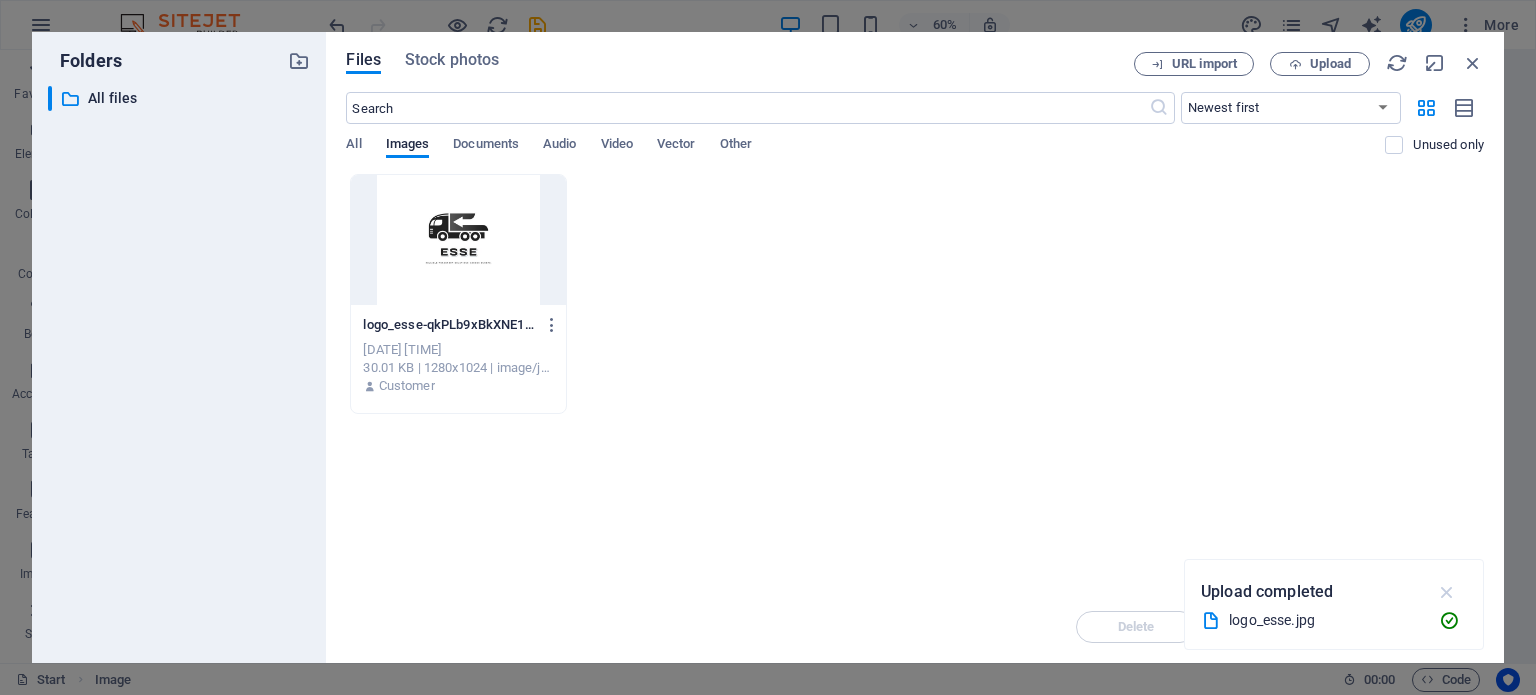 click at bounding box center [1447, 592] 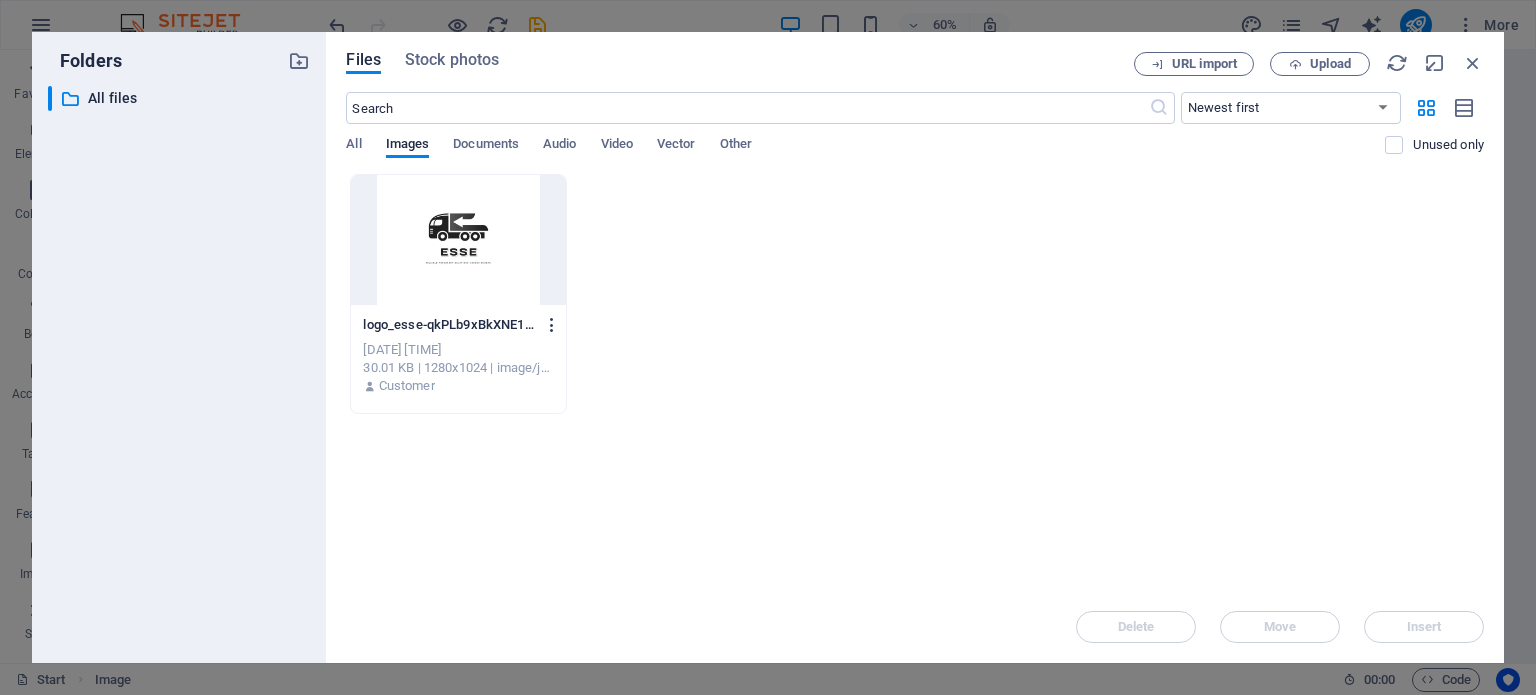 click at bounding box center (552, 325) 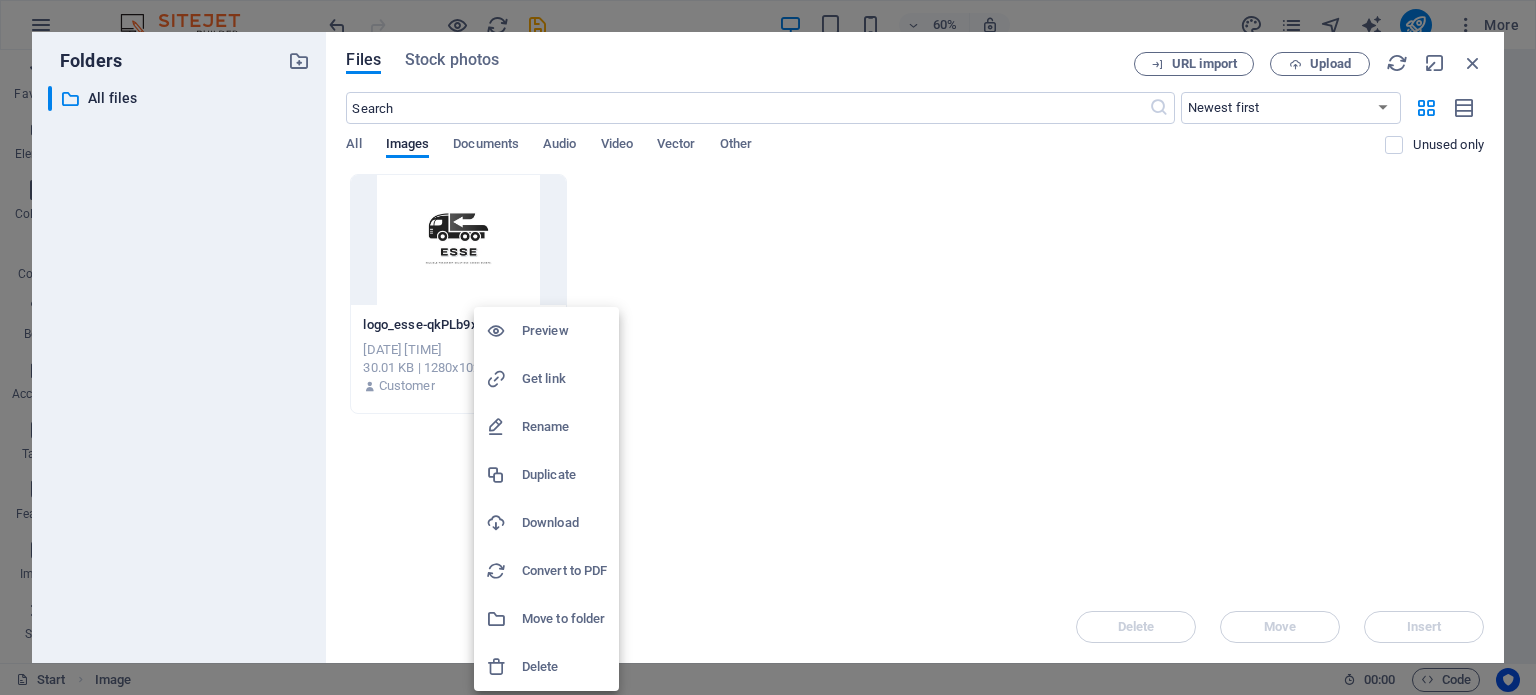 click at bounding box center [768, 347] 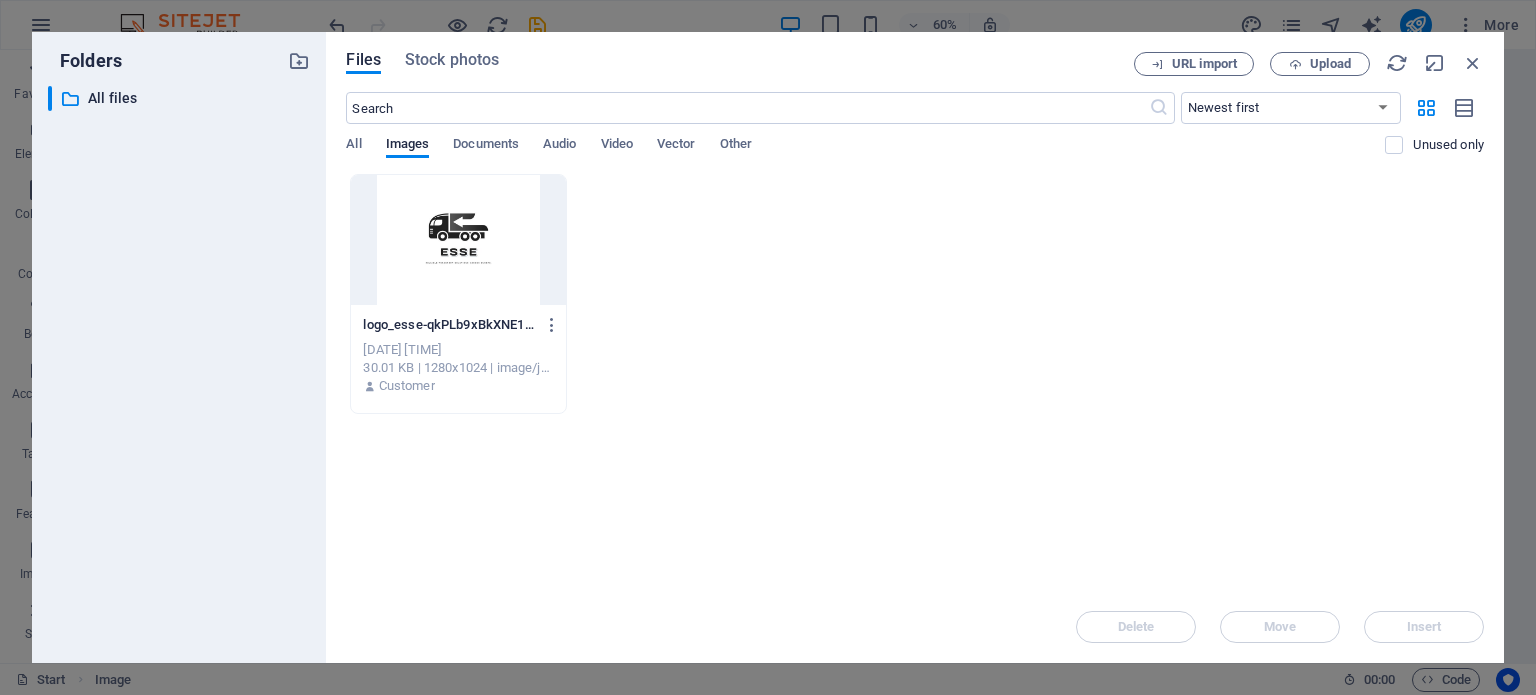 type 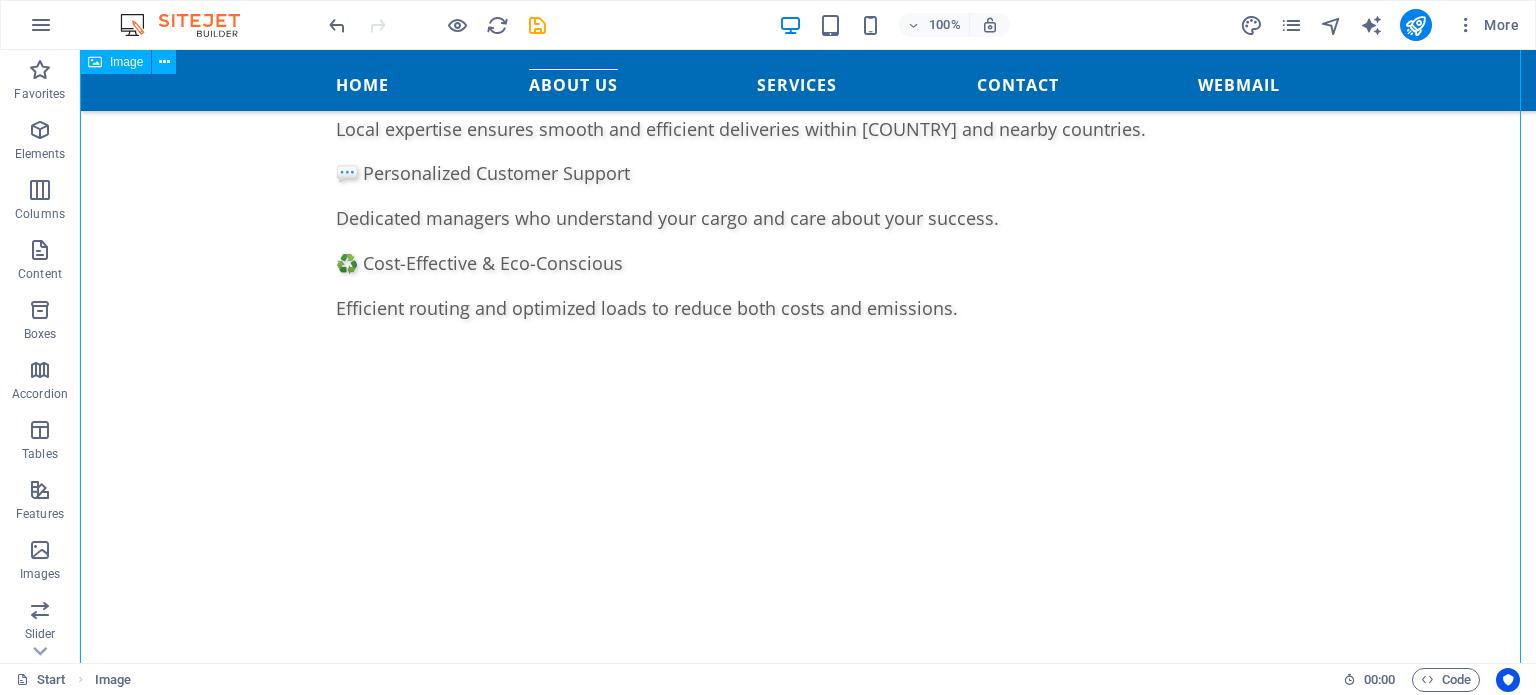 click at bounding box center [808, 1016] 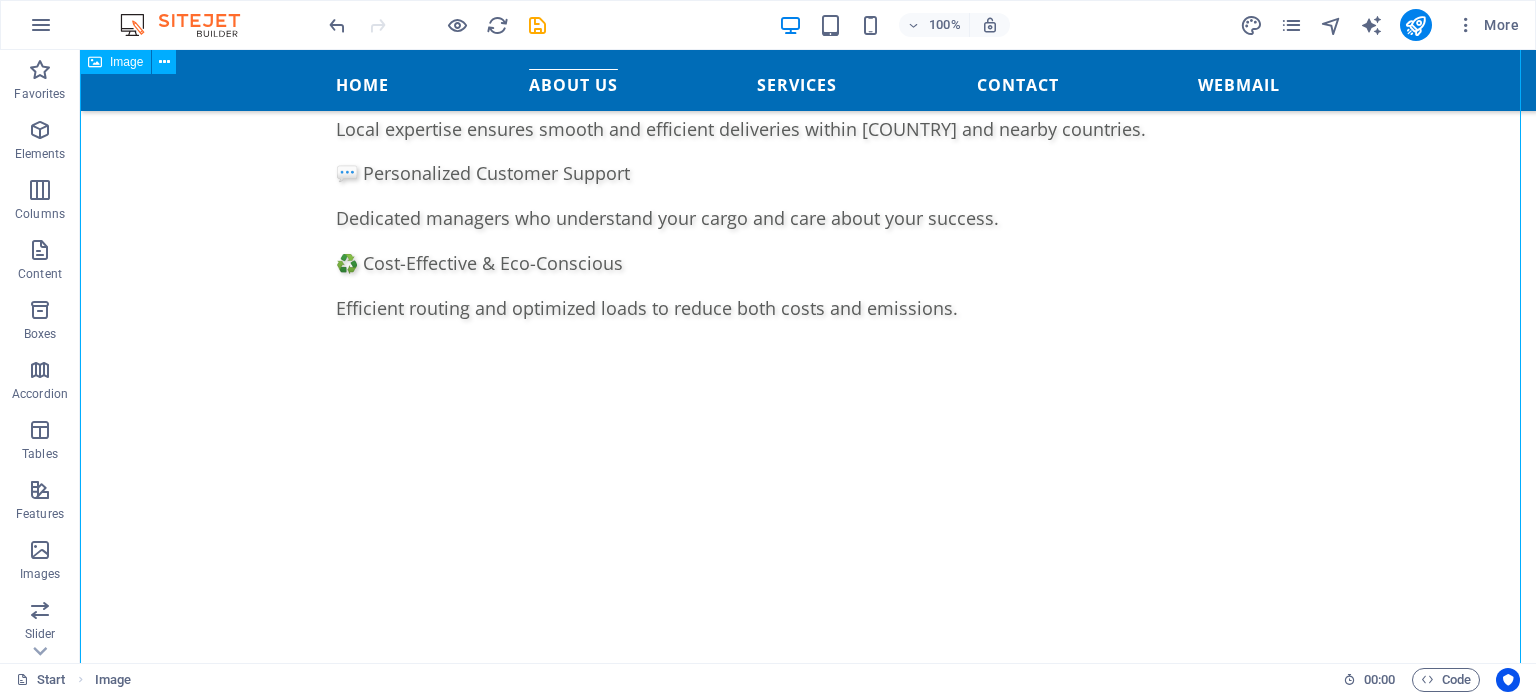 click at bounding box center [808, 1016] 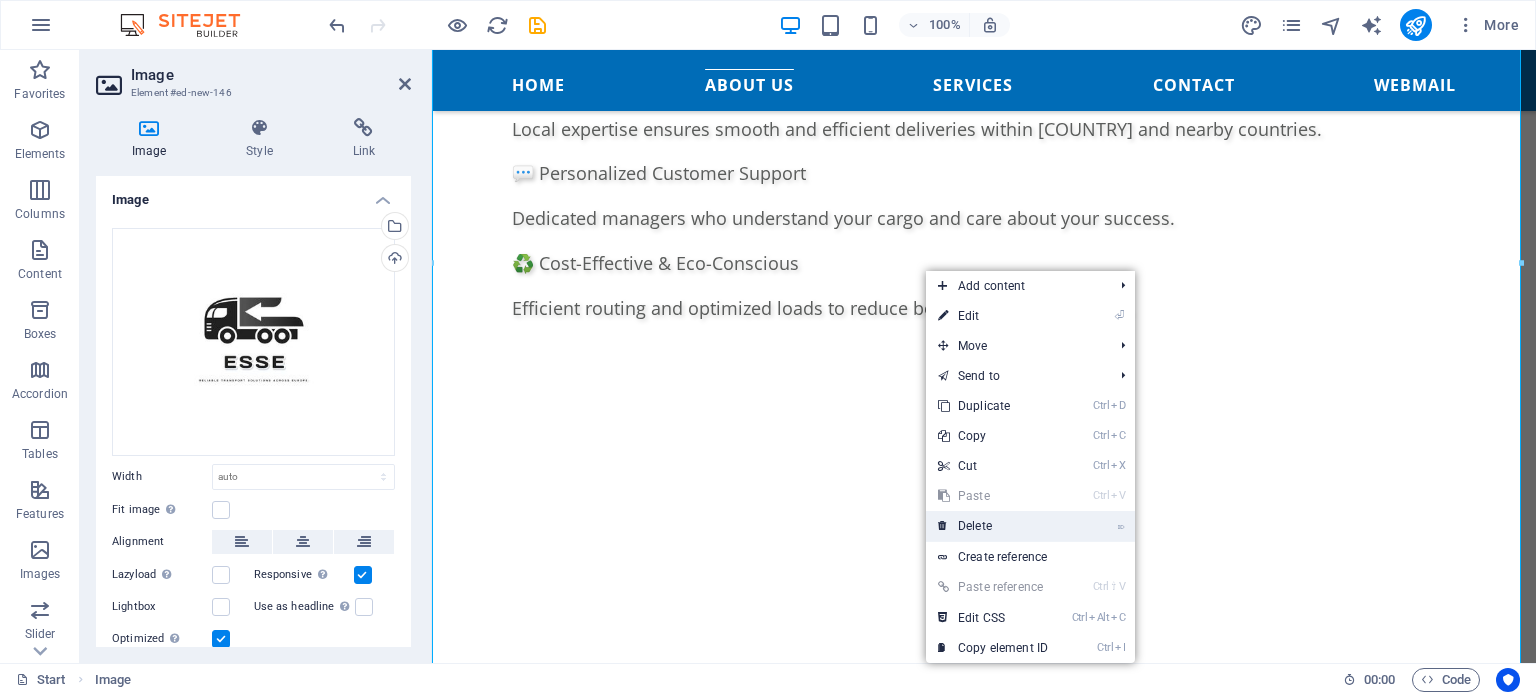 click on "⌦  Delete" at bounding box center (993, 526) 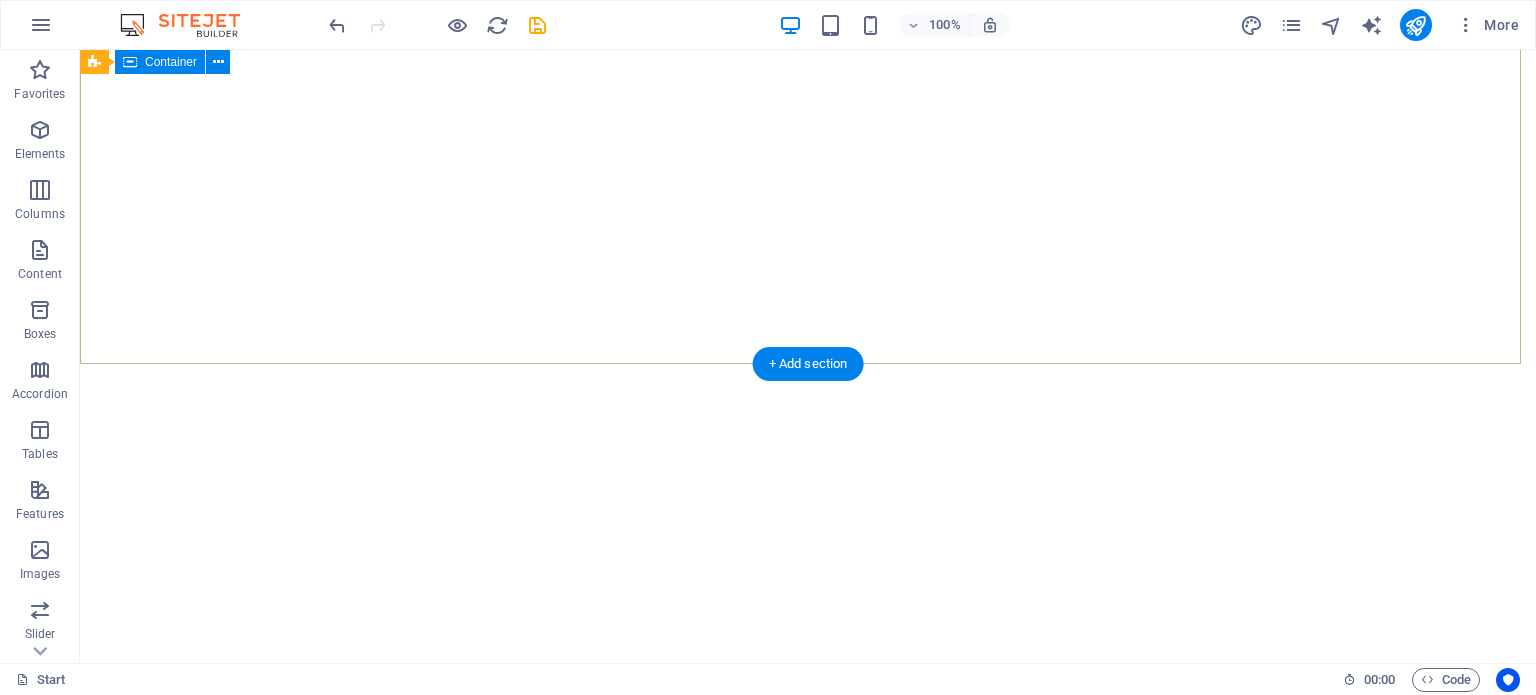 scroll, scrollTop: 0, scrollLeft: 0, axis: both 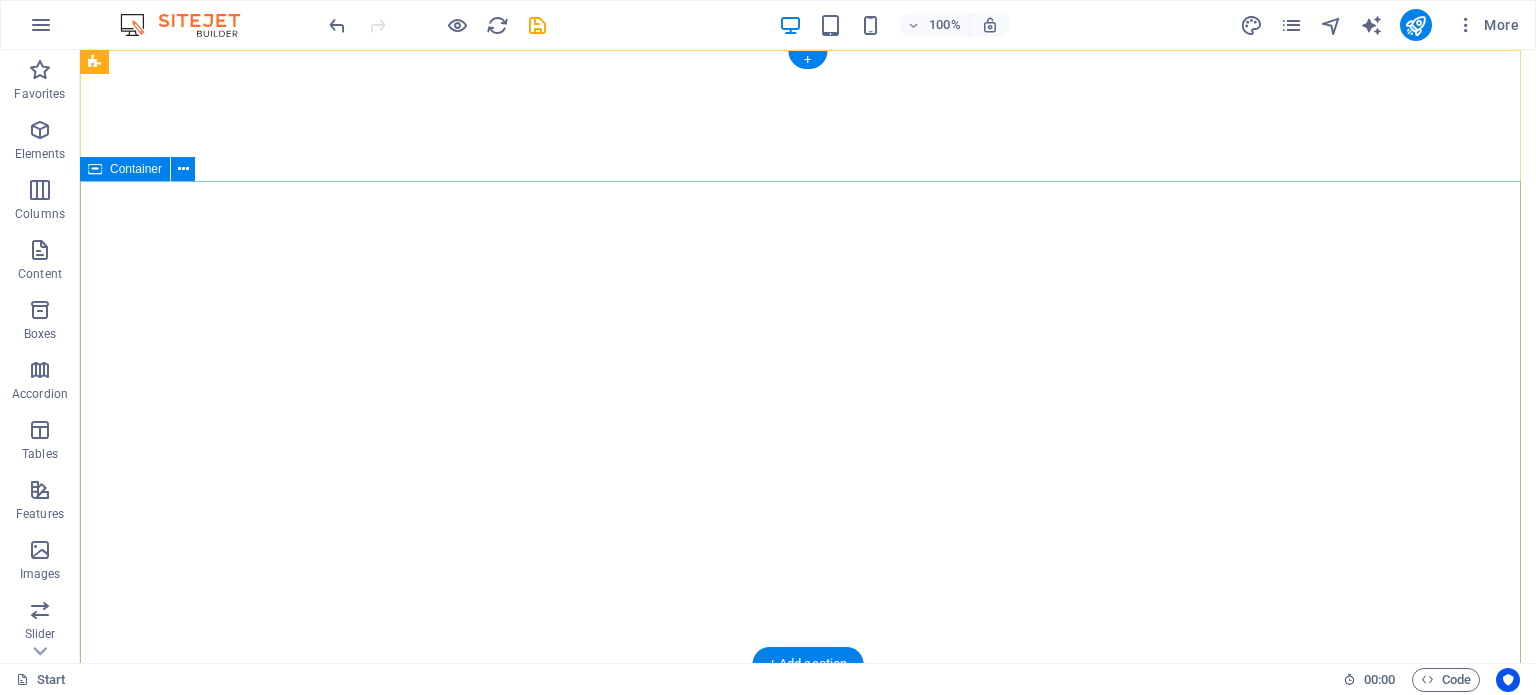 click on "SIA ESSE Lightweight Freight, Heavyweight Reliability. Fast and flexible road transport across Germany and Europe — with tarpaulin-covered vans up to 3.5 tons." at bounding box center (808, 1052) 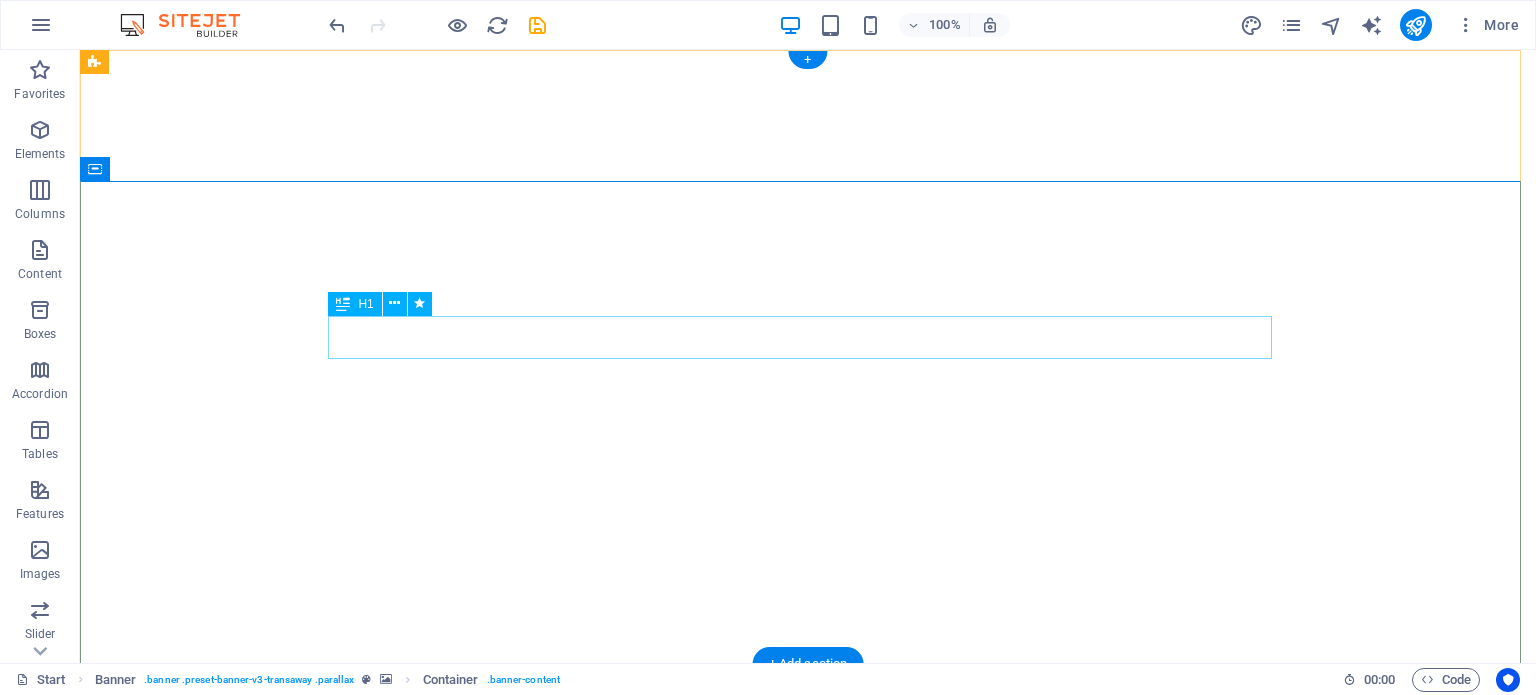 click at bounding box center [808, 966] 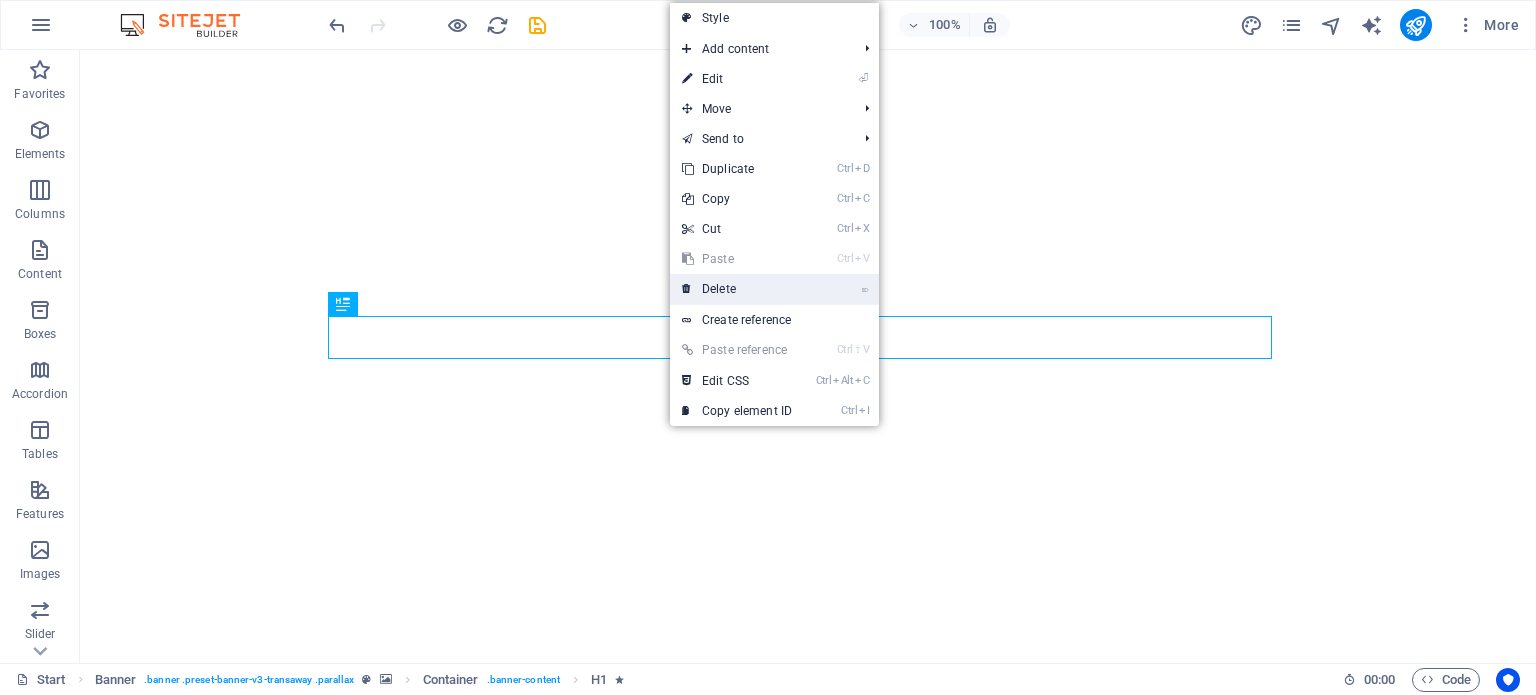 click on "⌦  Delete" at bounding box center (737, 289) 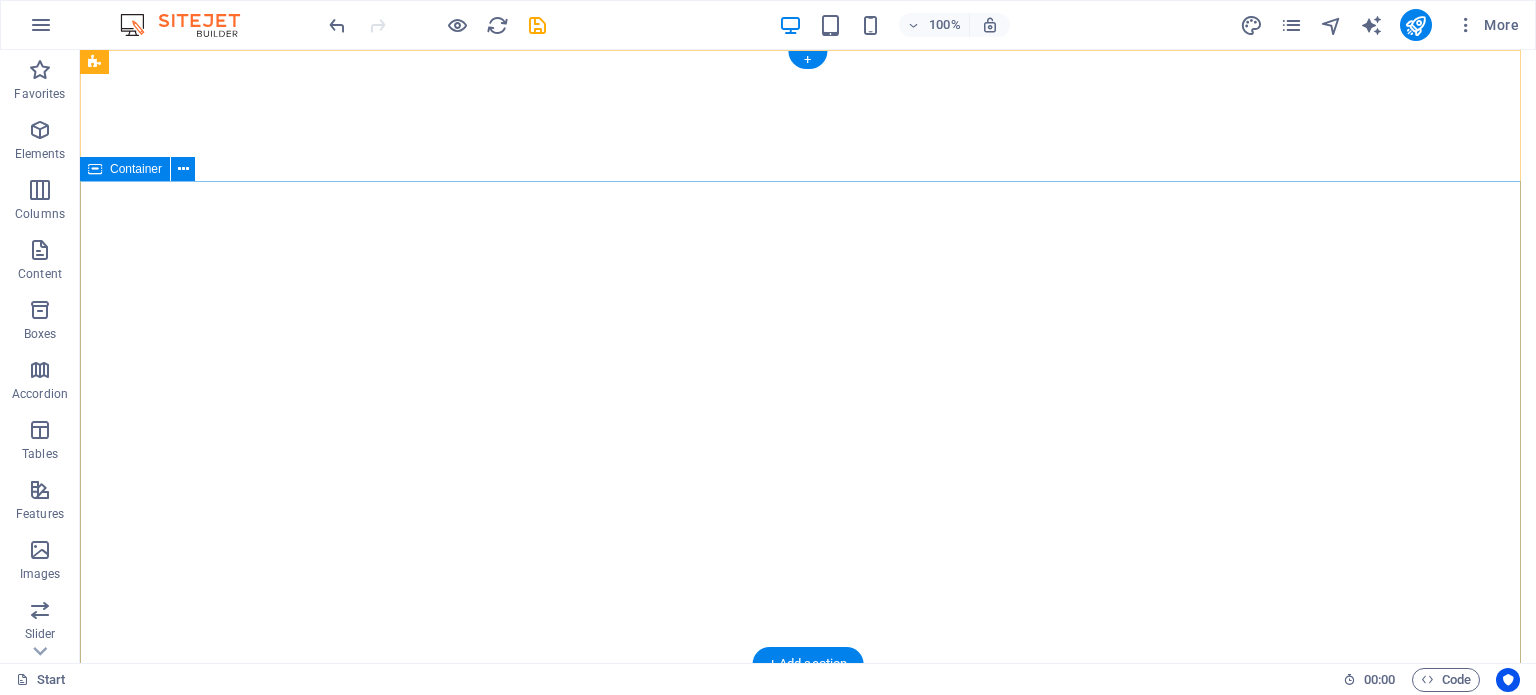 click on "SIA ESSE Lightweight Freight, Heavyweight Reliability. Fast and flexible road transport across Germany and Europe — with tarpaulin-covered vans up to 3.5 tons." at bounding box center [808, 1030] 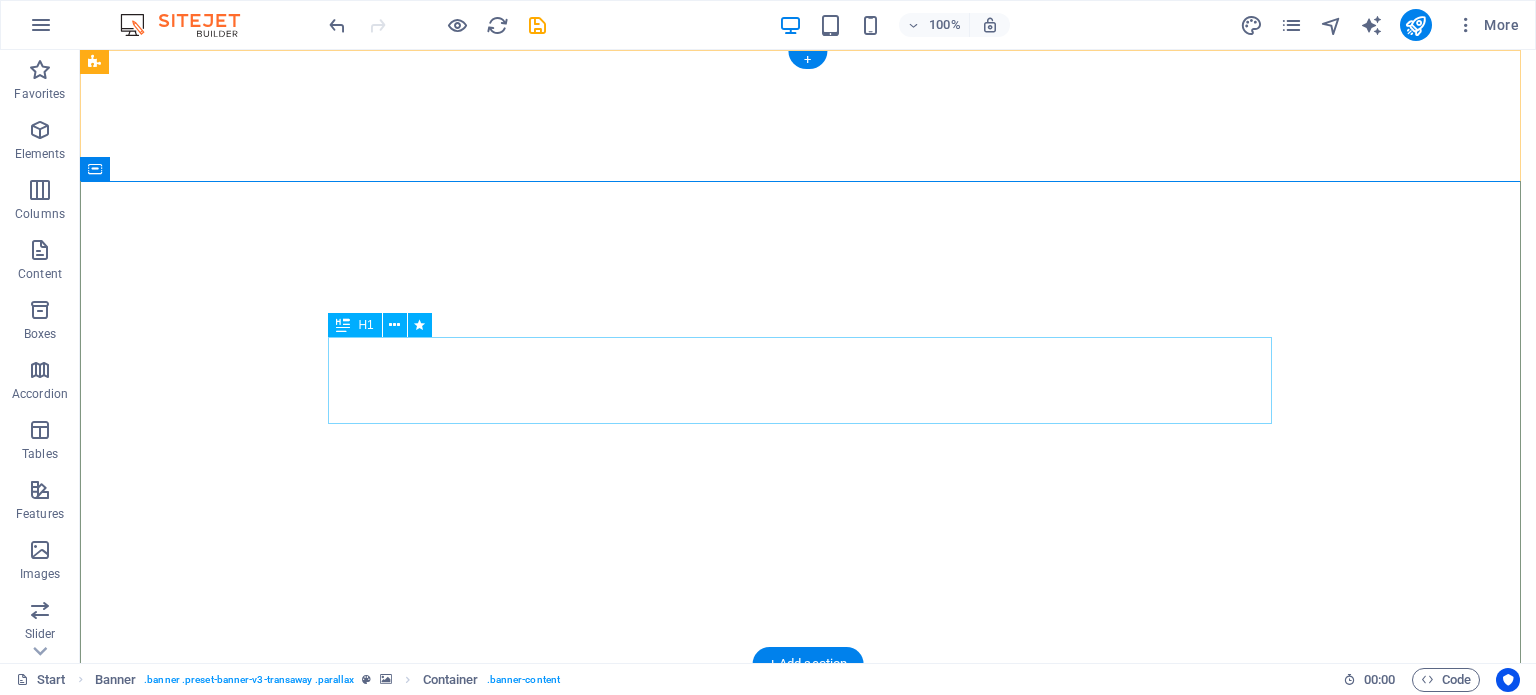 click on "SIA ESSE" at bounding box center (808, 988) 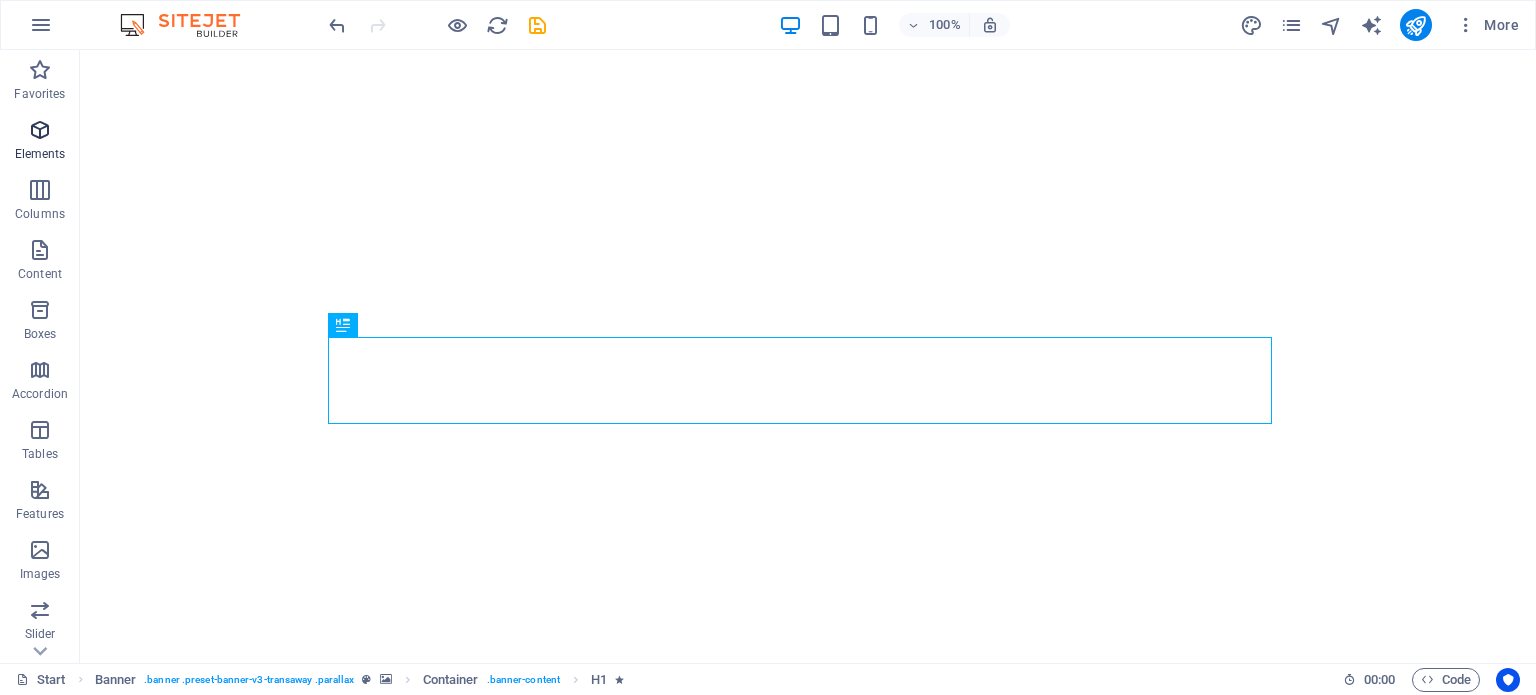click at bounding box center [40, 130] 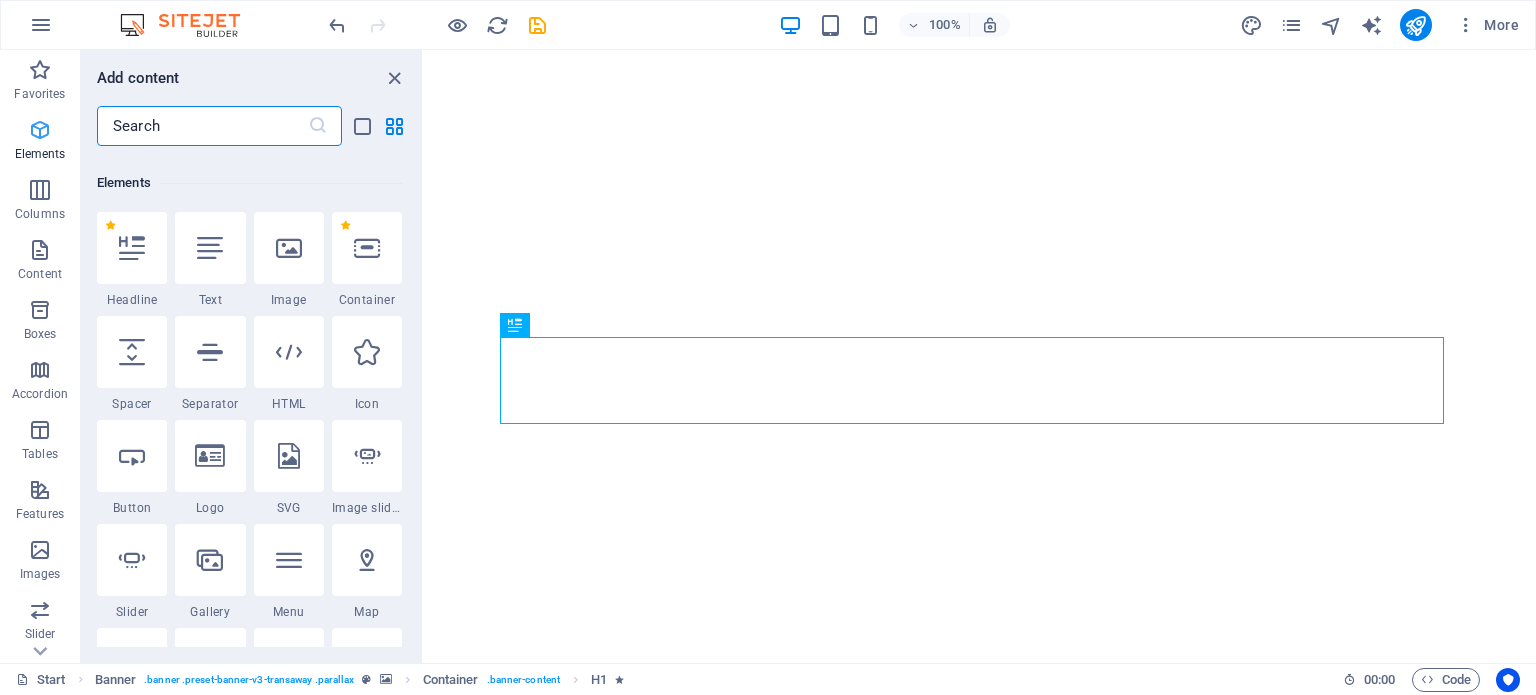 scroll, scrollTop: 212, scrollLeft: 0, axis: vertical 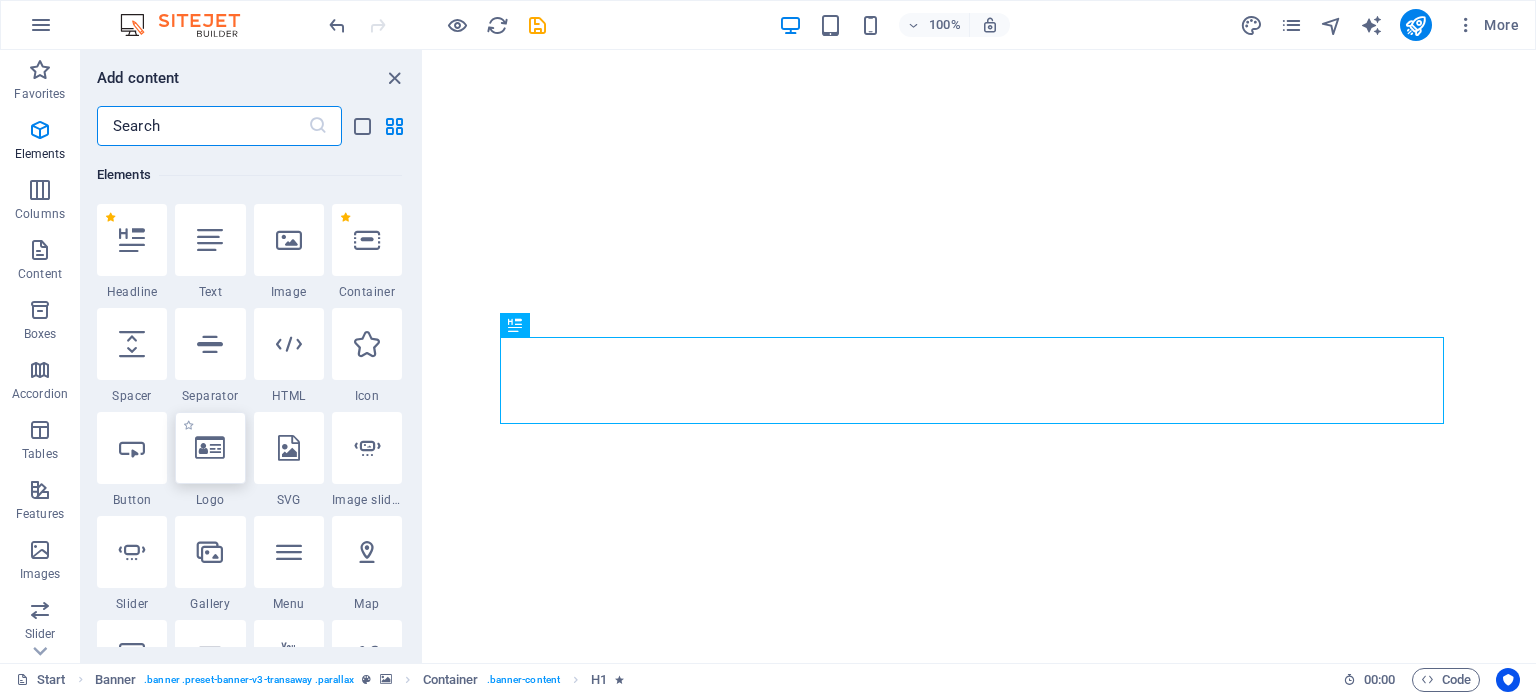 click at bounding box center [210, 448] 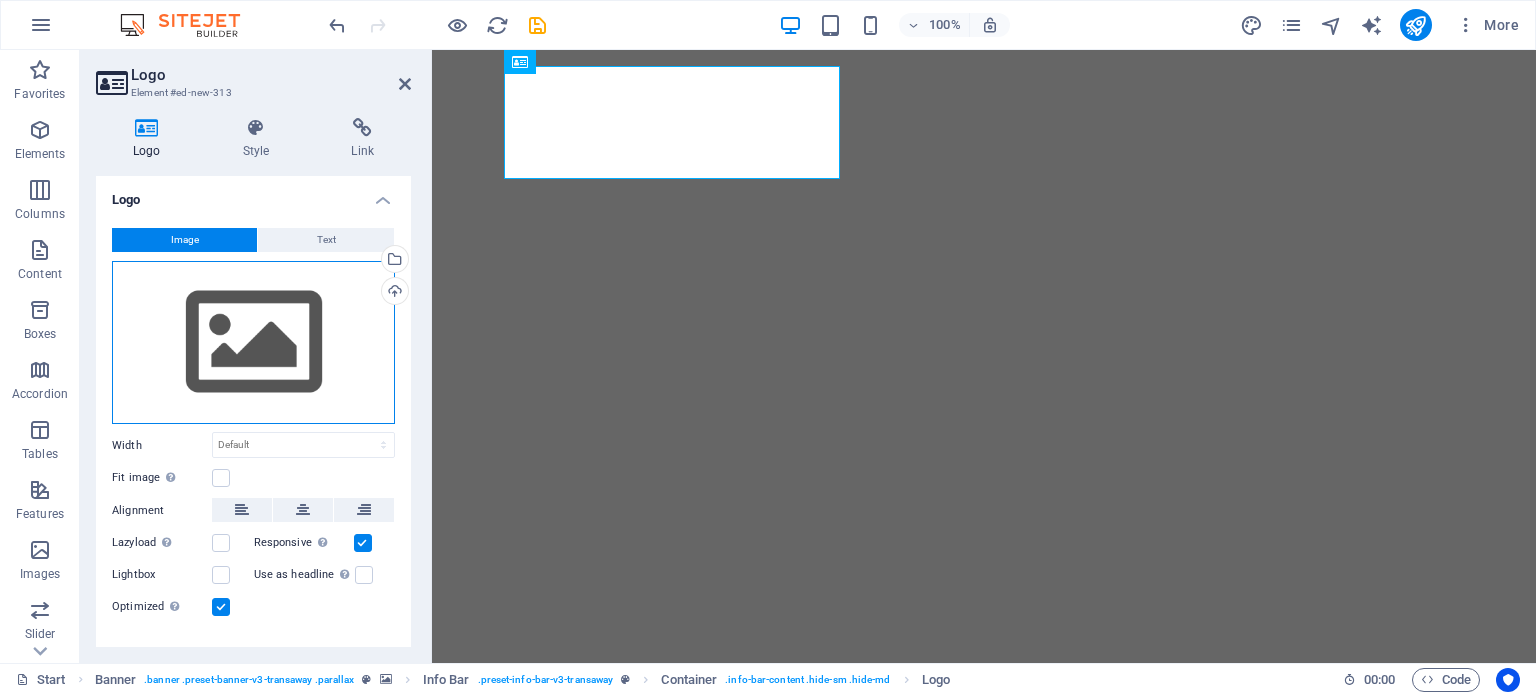 click on "Drag files here, click to choose files or select files from Files or our free stock photos & videos" at bounding box center (253, 343) 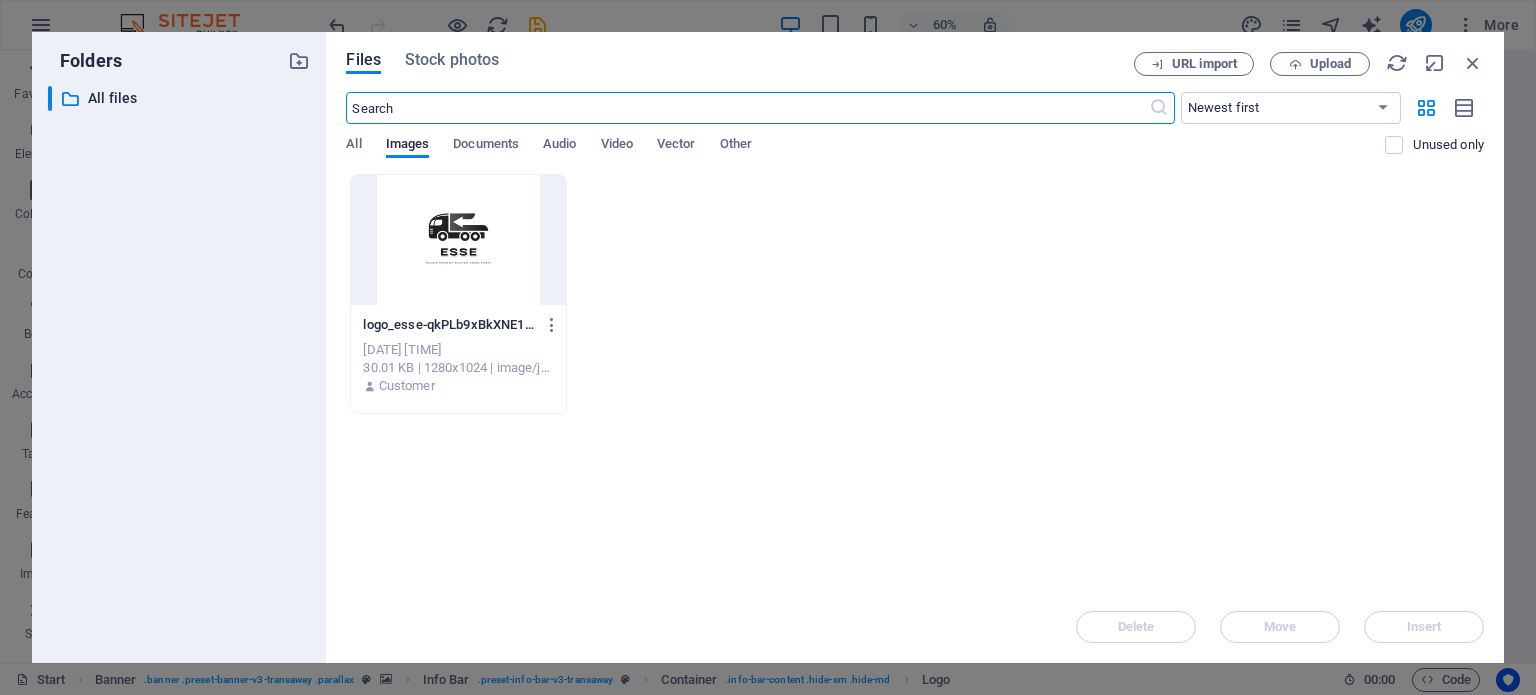 click at bounding box center [458, 240] 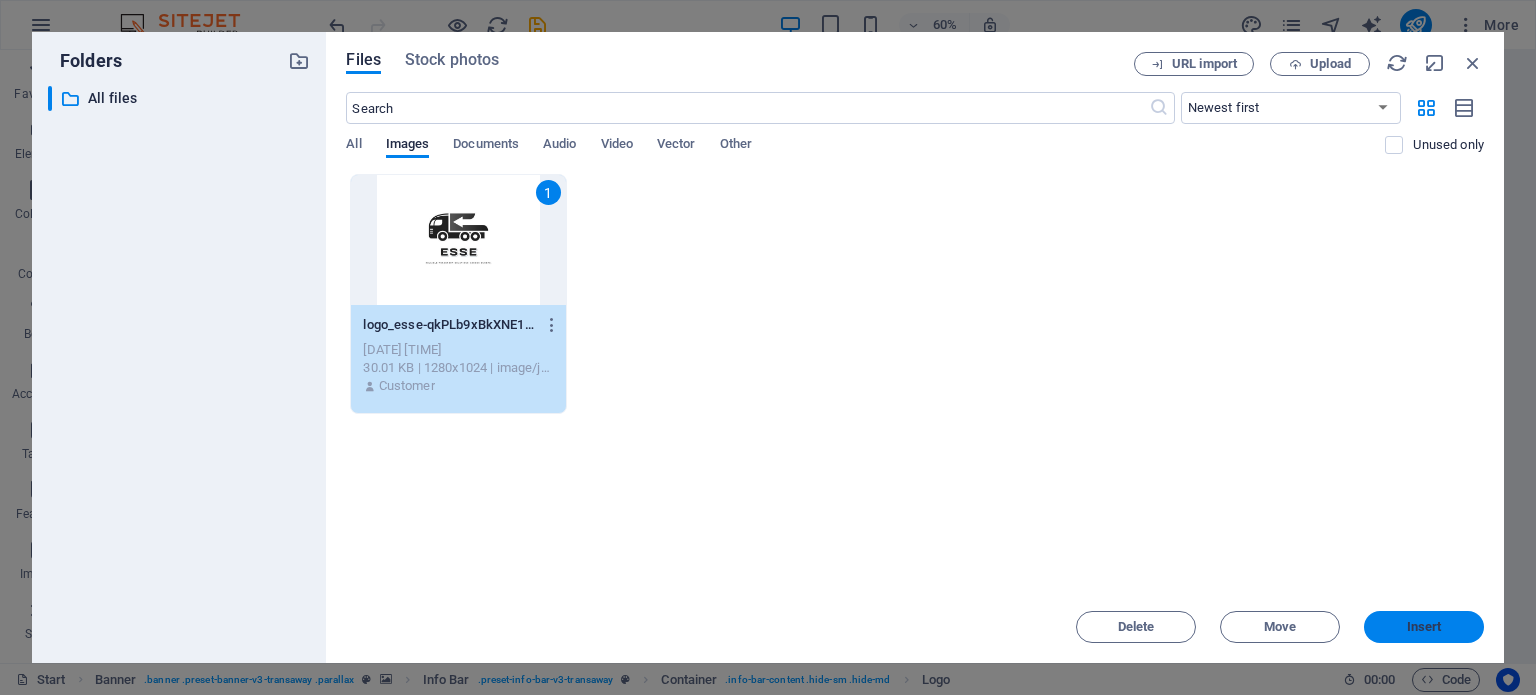 click on "Insert" at bounding box center (1424, 627) 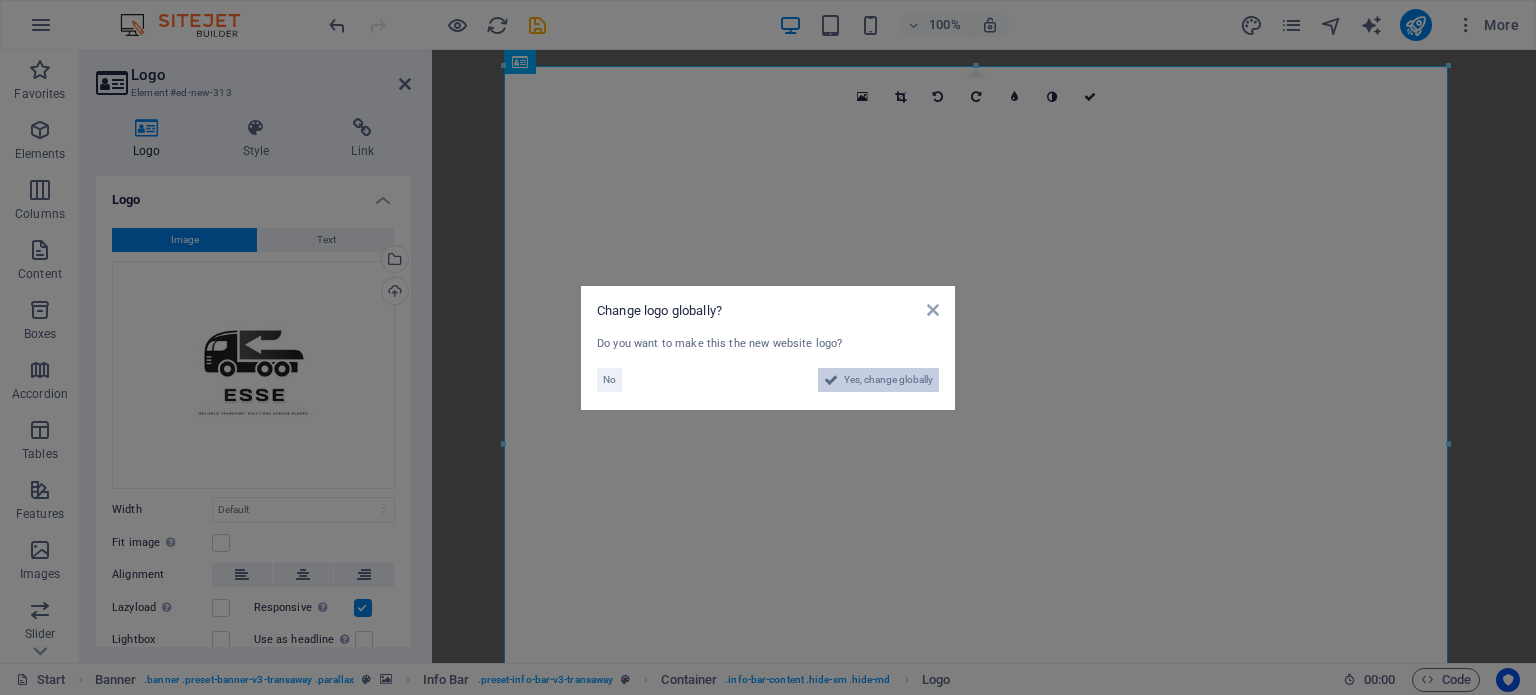 click on "Yes, change globally" at bounding box center (888, 380) 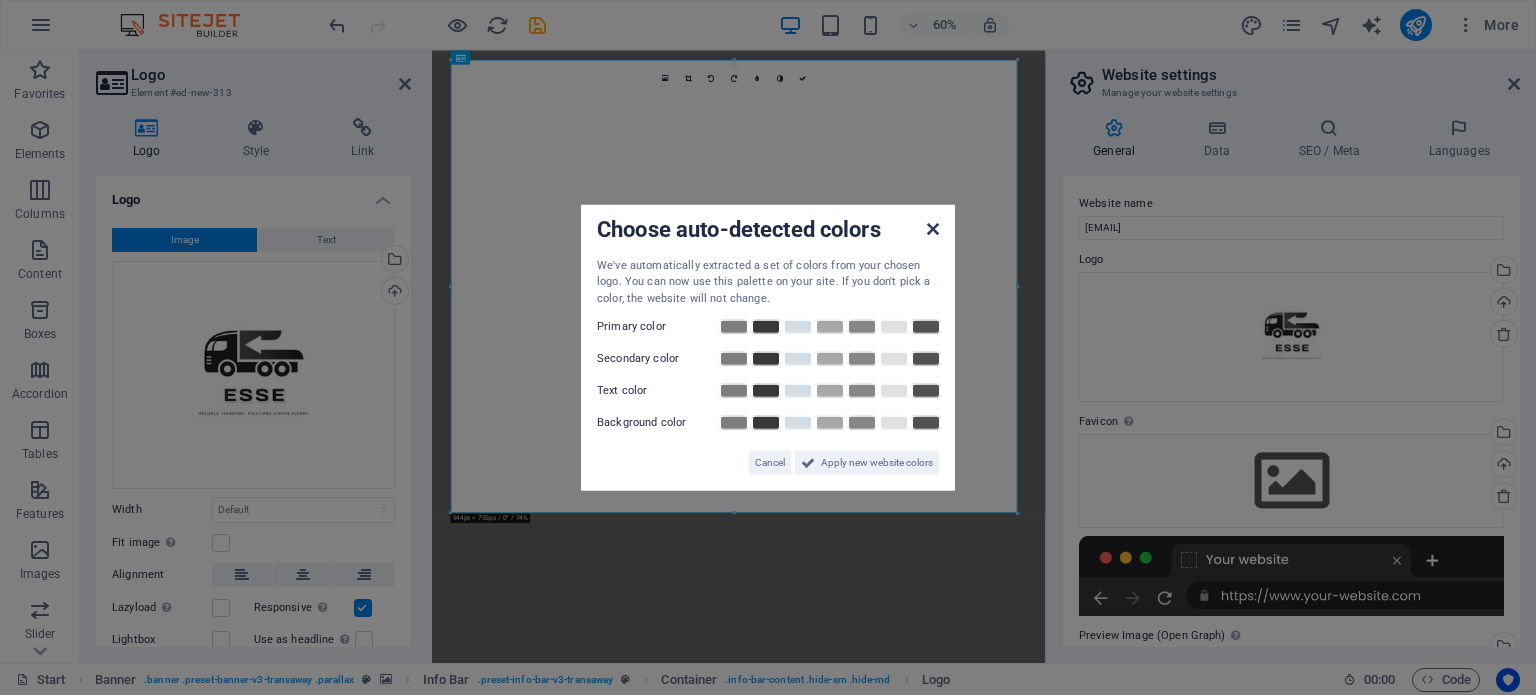 click at bounding box center (933, 228) 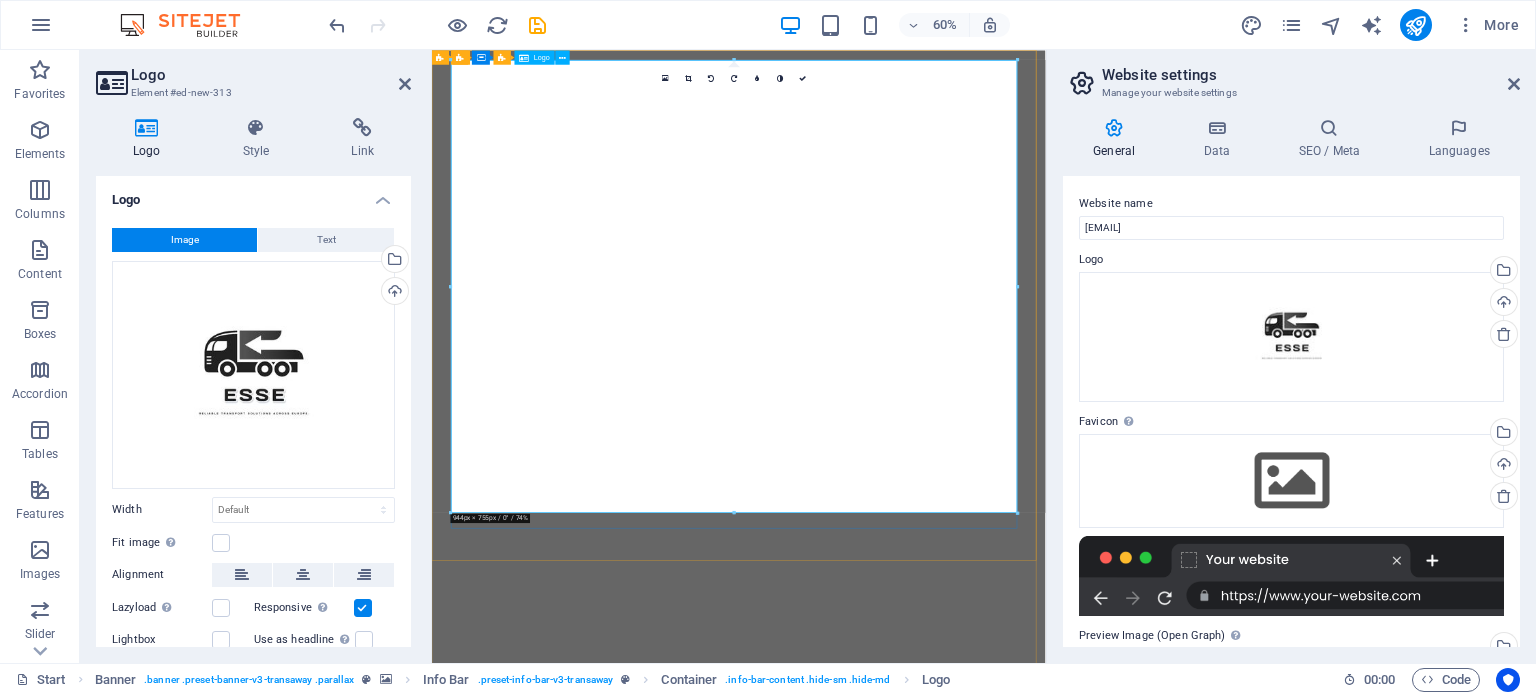 drag, startPoint x: 1448, startPoint y: 561, endPoint x: 815, endPoint y: 347, distance: 668.1953 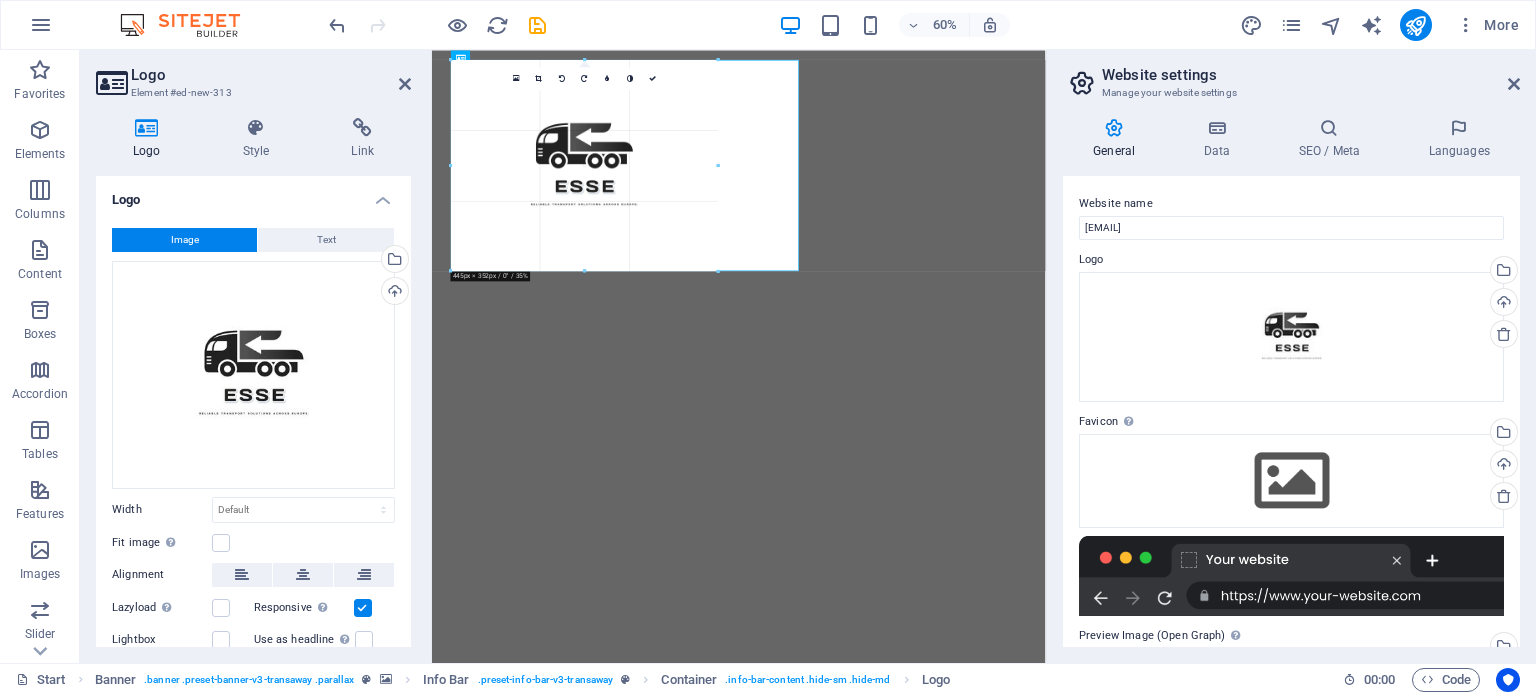 drag, startPoint x: 1016, startPoint y: 59, endPoint x: 142, endPoint y: 440, distance: 953.4343 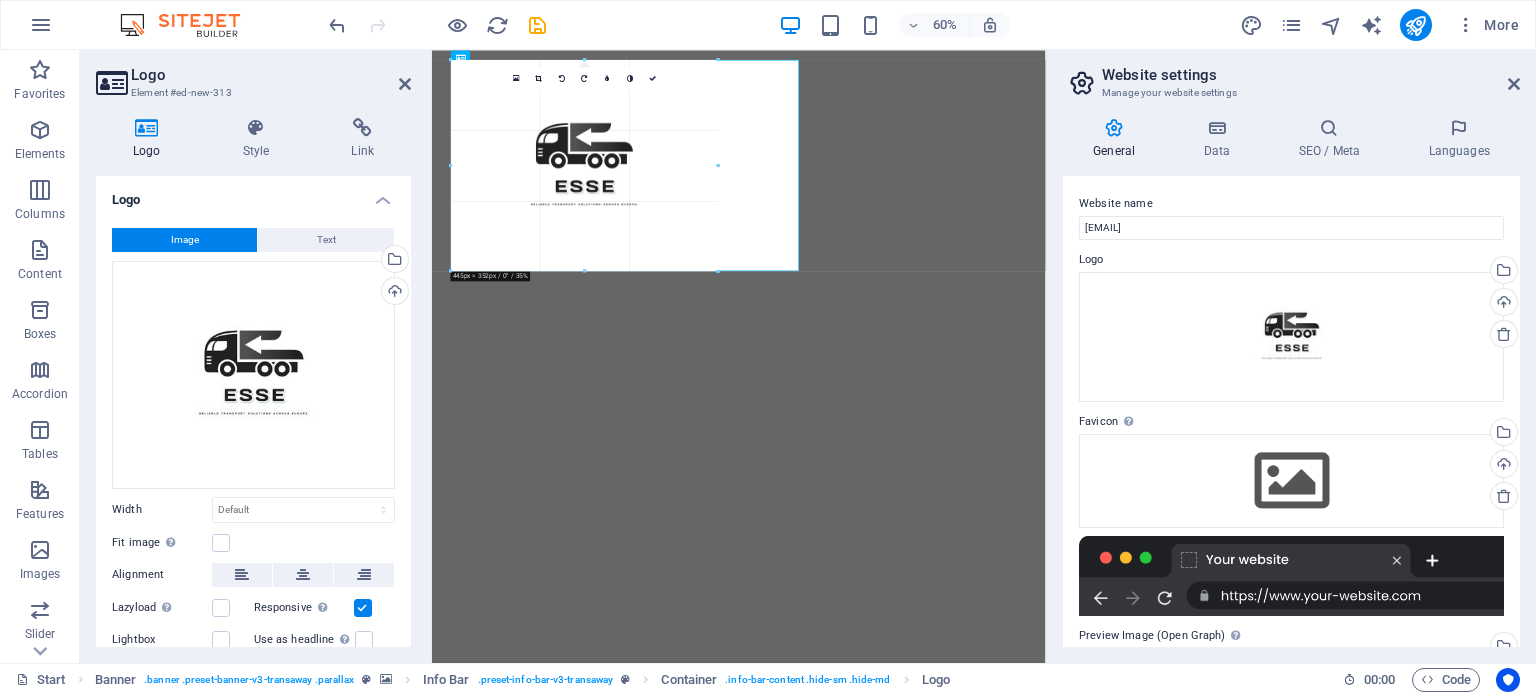 type on "445" 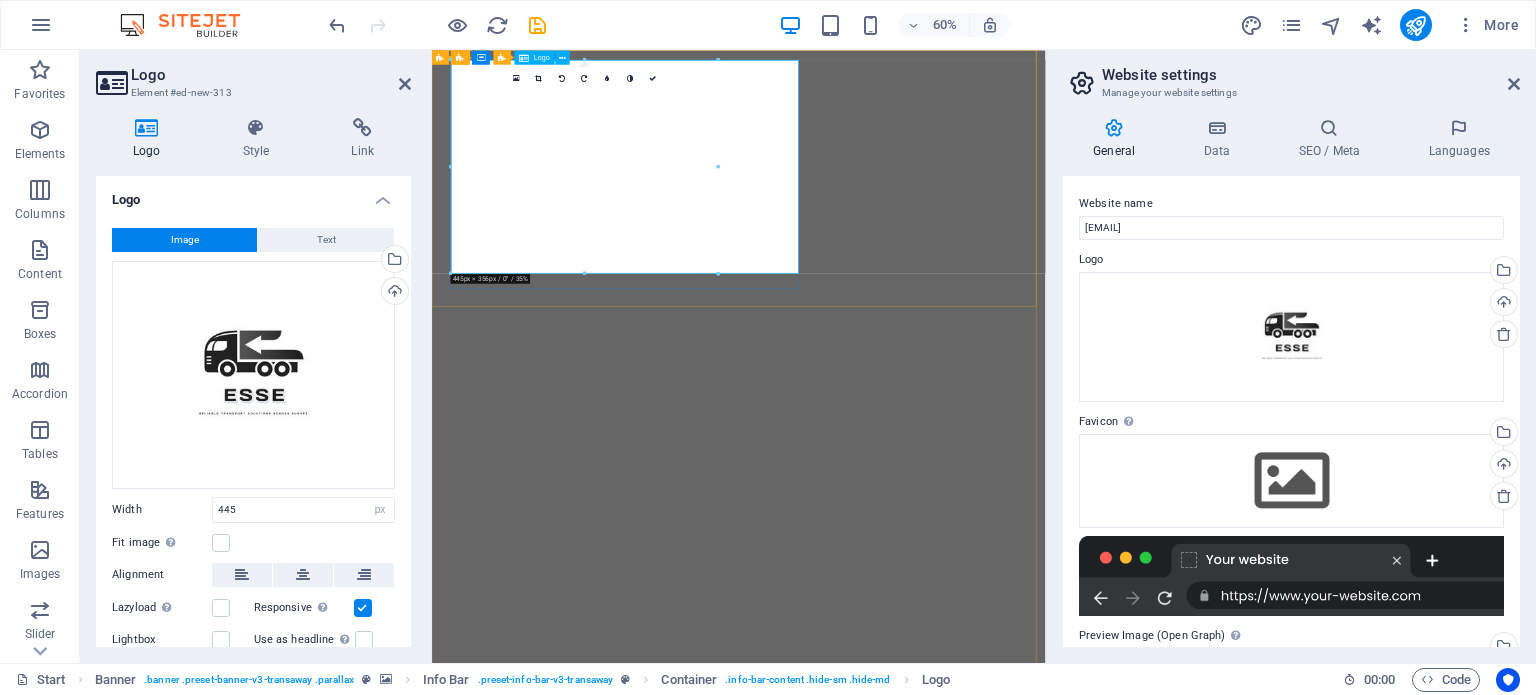 click at bounding box center (936, 1266) 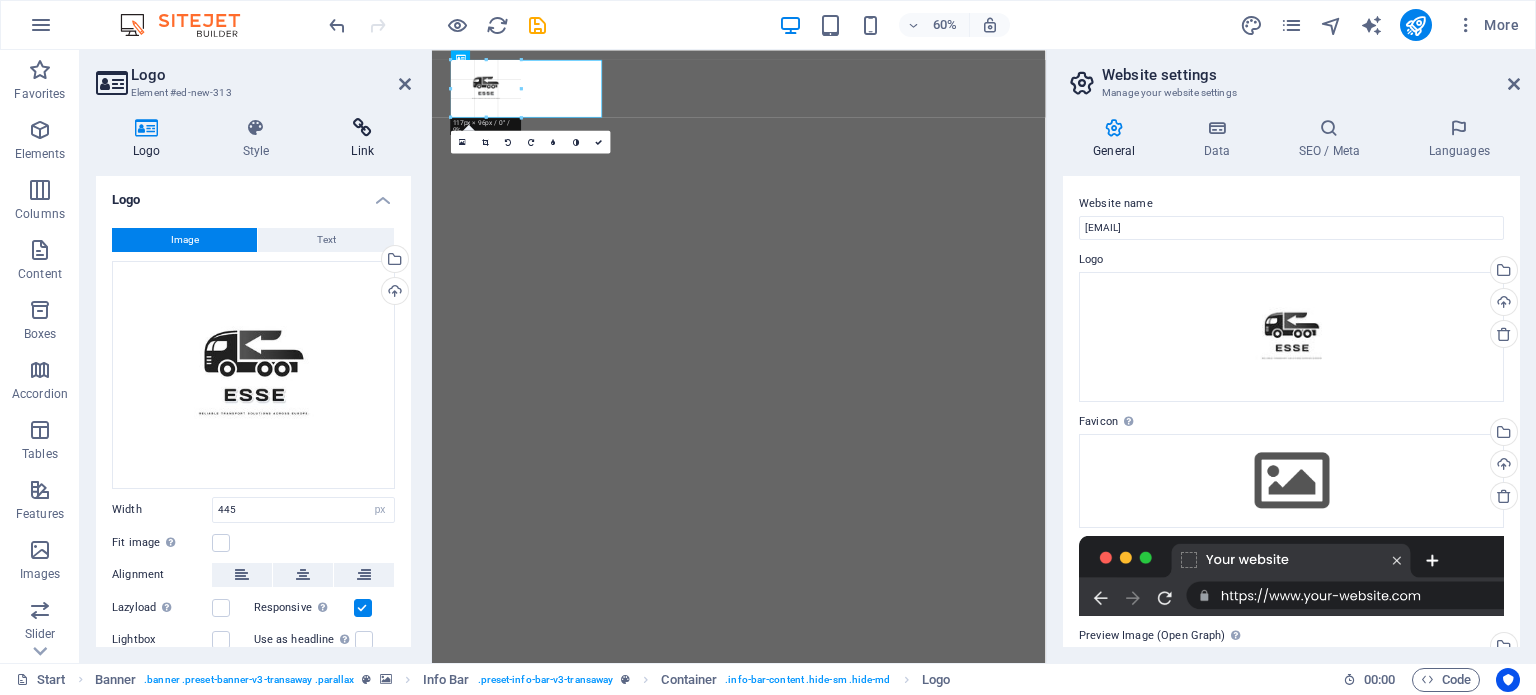 drag, startPoint x: 716, startPoint y: 63, endPoint x: 388, endPoint y: 144, distance: 337.85352 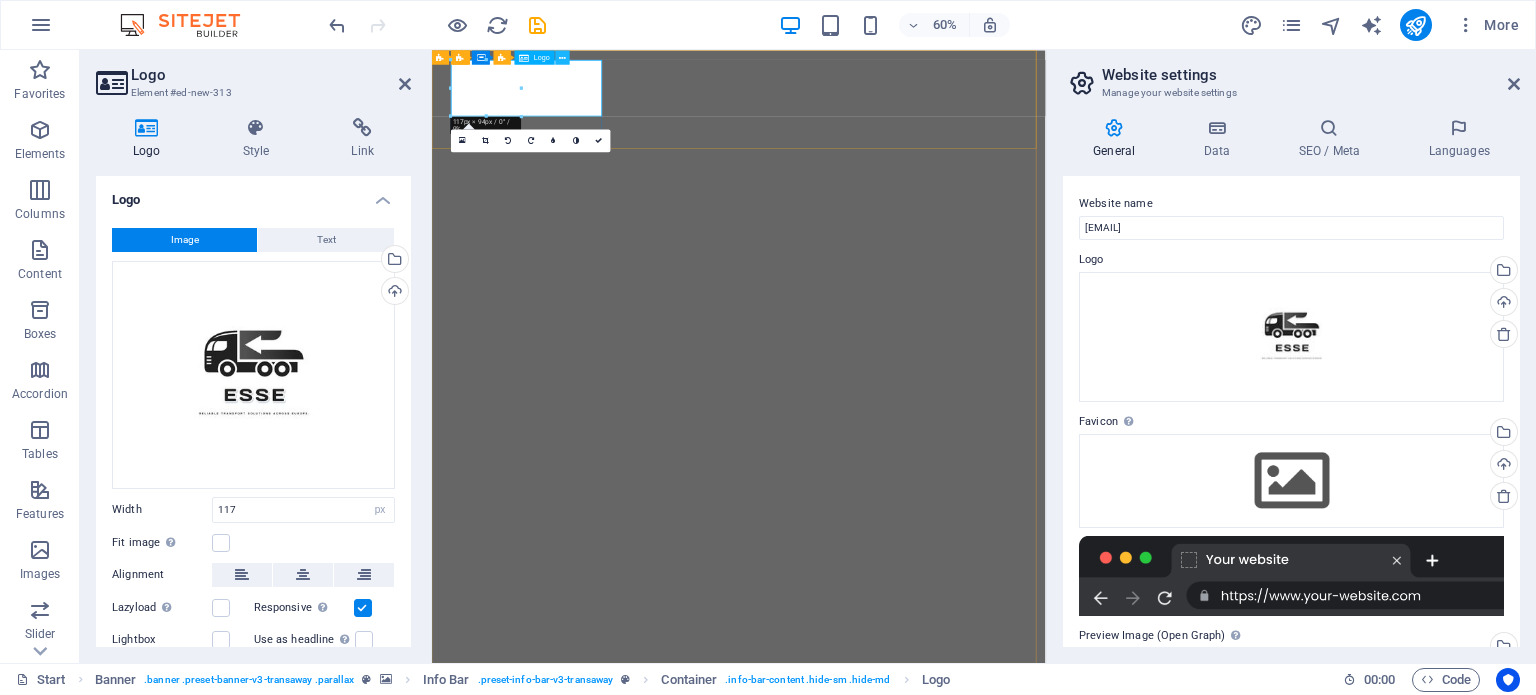 click at bounding box center (562, 57) 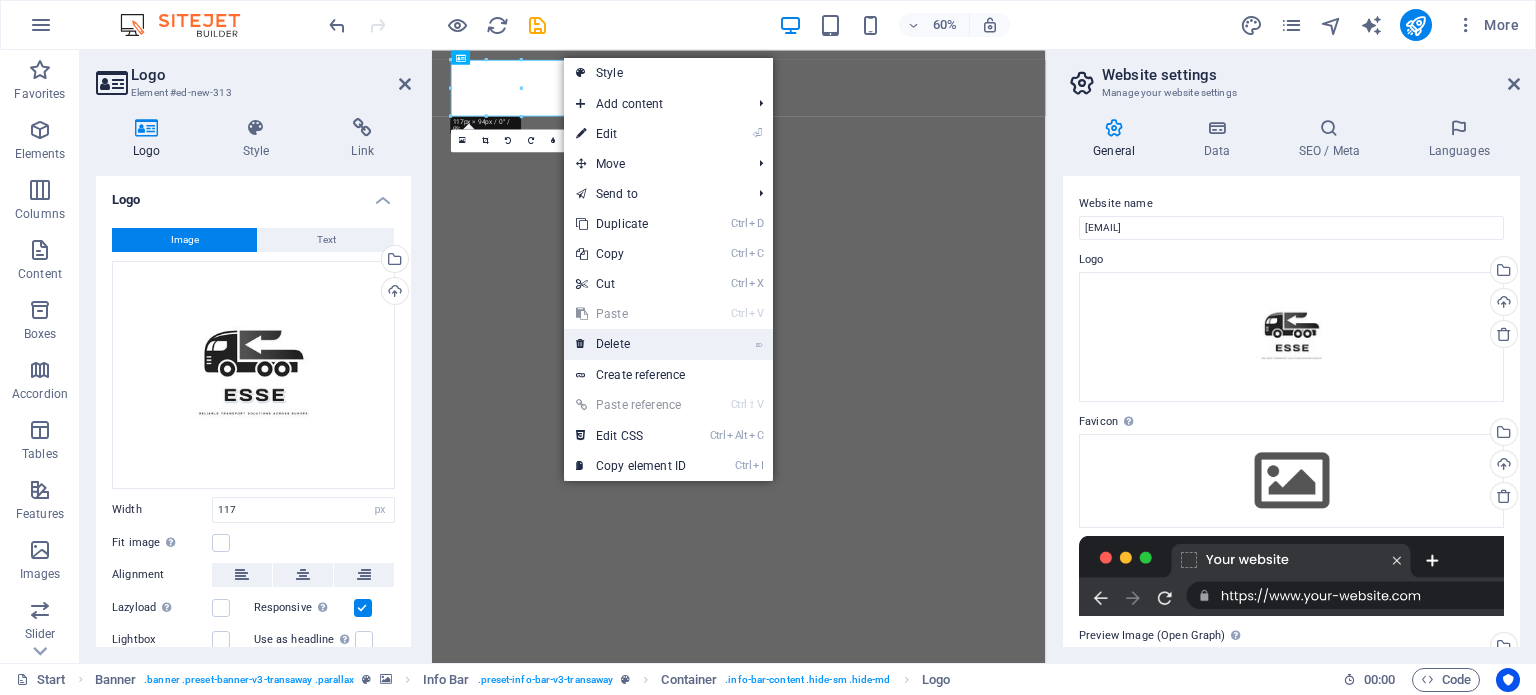 click on "⌦  Delete" at bounding box center [631, 344] 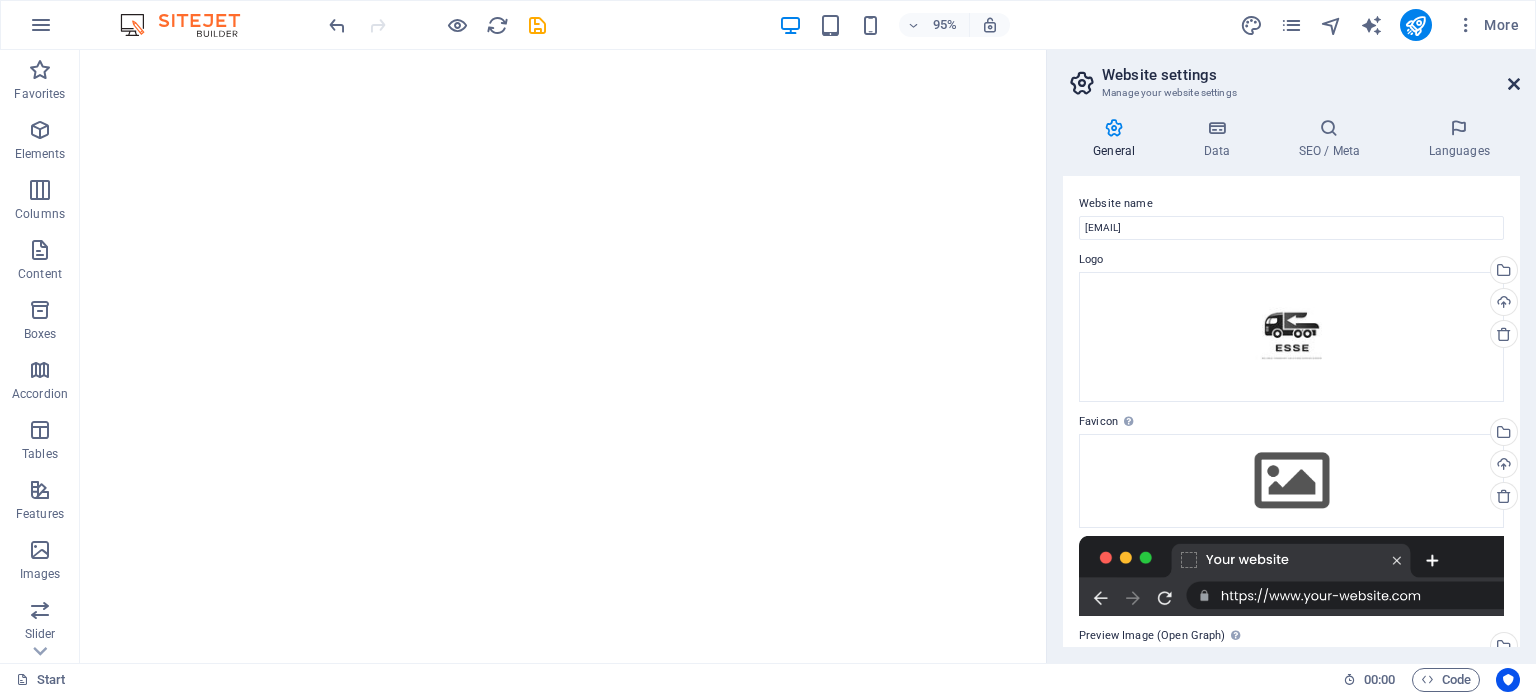 click at bounding box center [1514, 84] 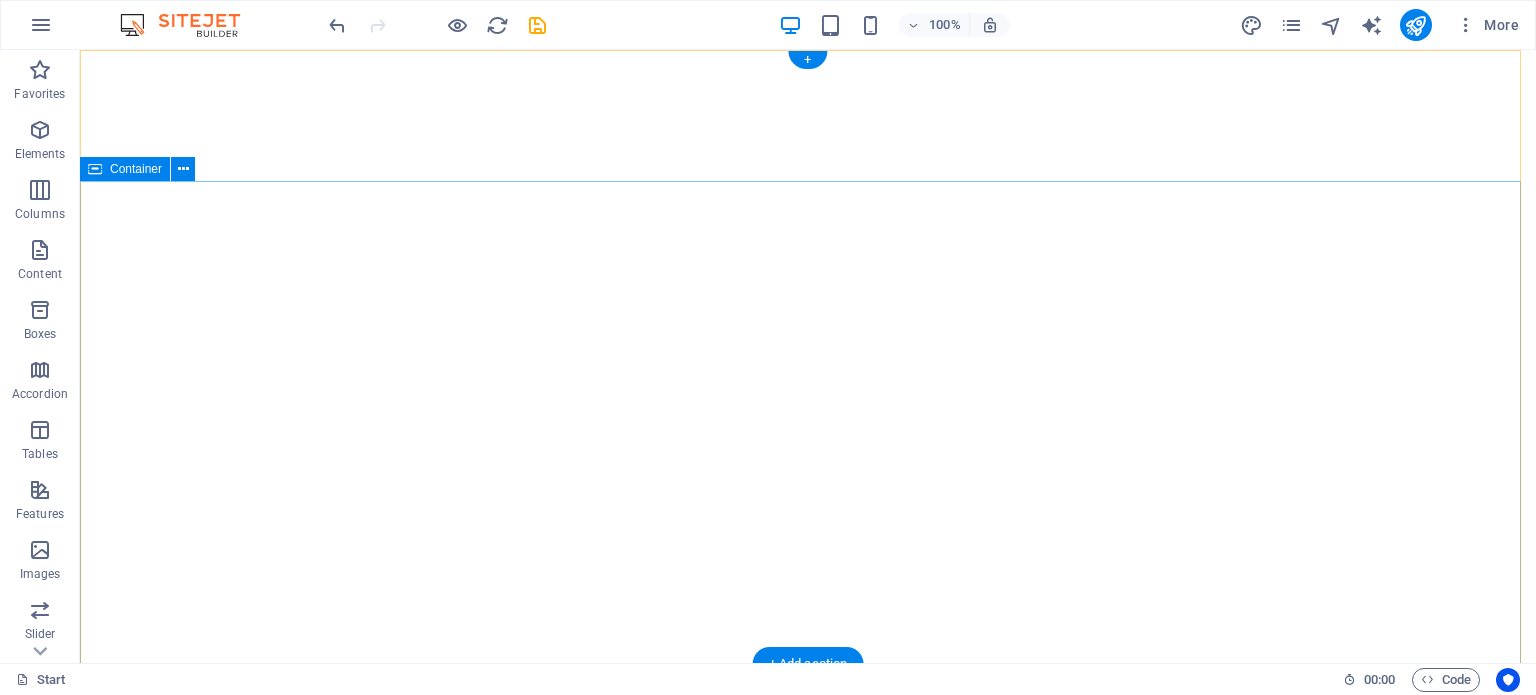 click on "SIA ESSE Lightweight Freight, Heavyweight Reliability. Fast and flexible road transport across Germany and Europe — with tarpaulin-covered vans up to 3.5 tons." at bounding box center (808, 1062) 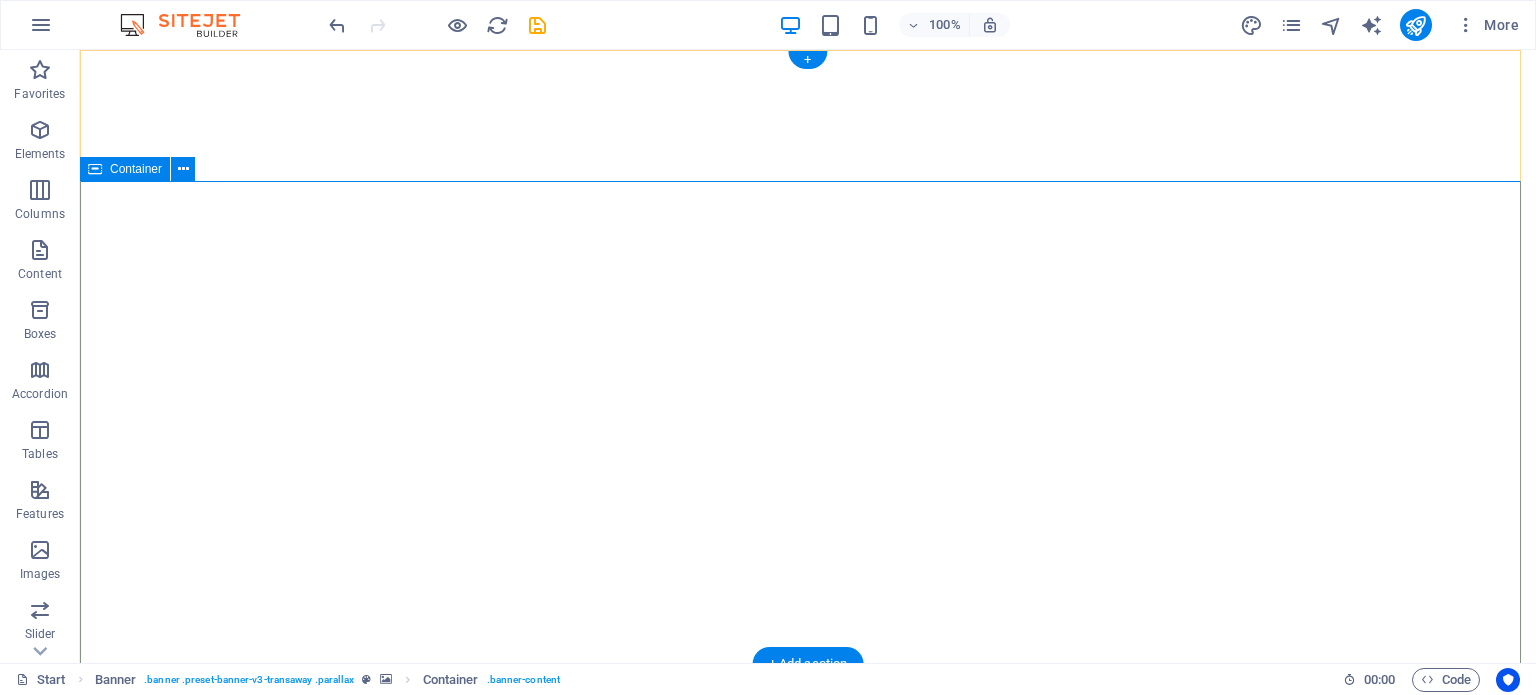 click on "SIA ESSE Lightweight Freight, Heavyweight Reliability. Fast and flexible road transport across Germany and Europe — with tarpaulin-covered vans up to 3.5 tons." at bounding box center (808, 1062) 